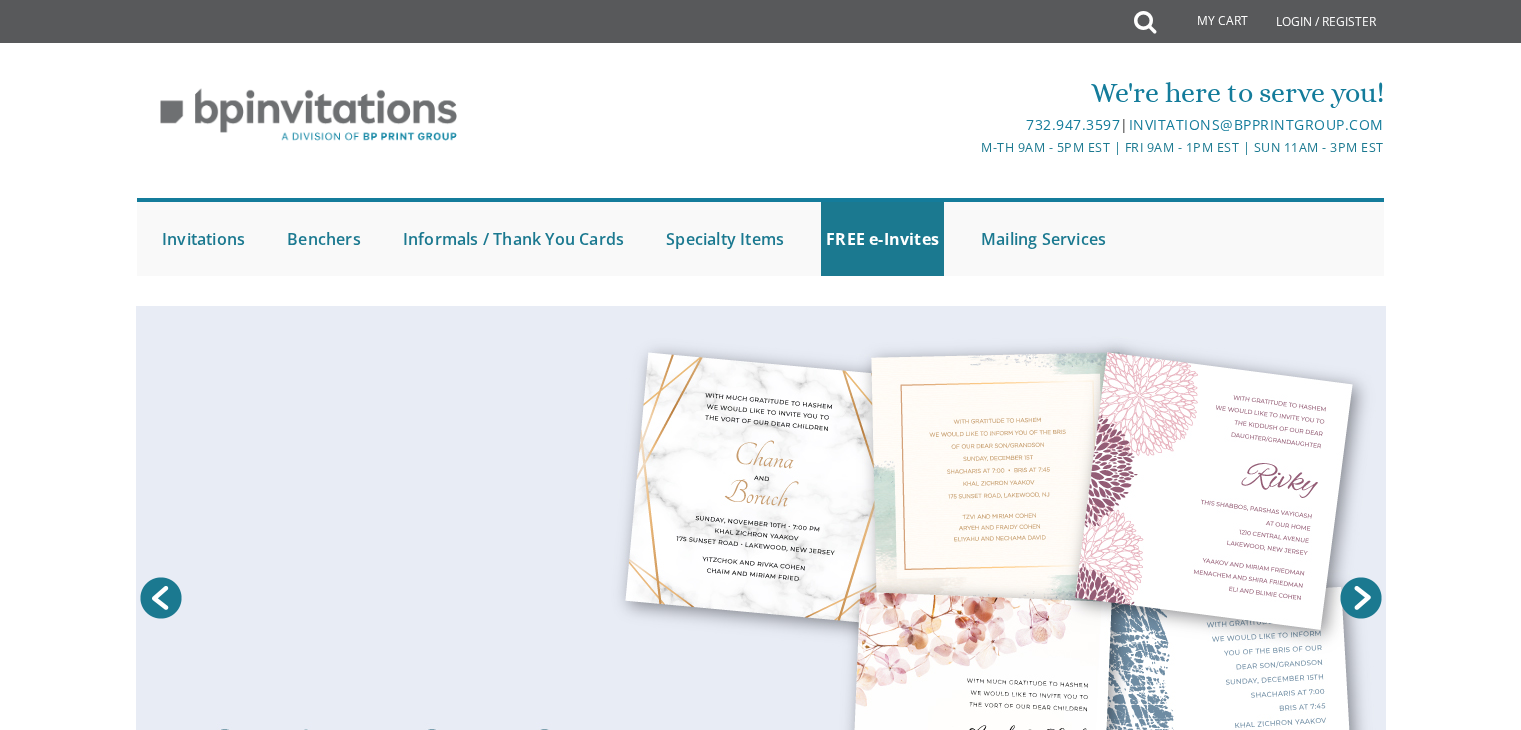 scroll, scrollTop: 0, scrollLeft: 0, axis: both 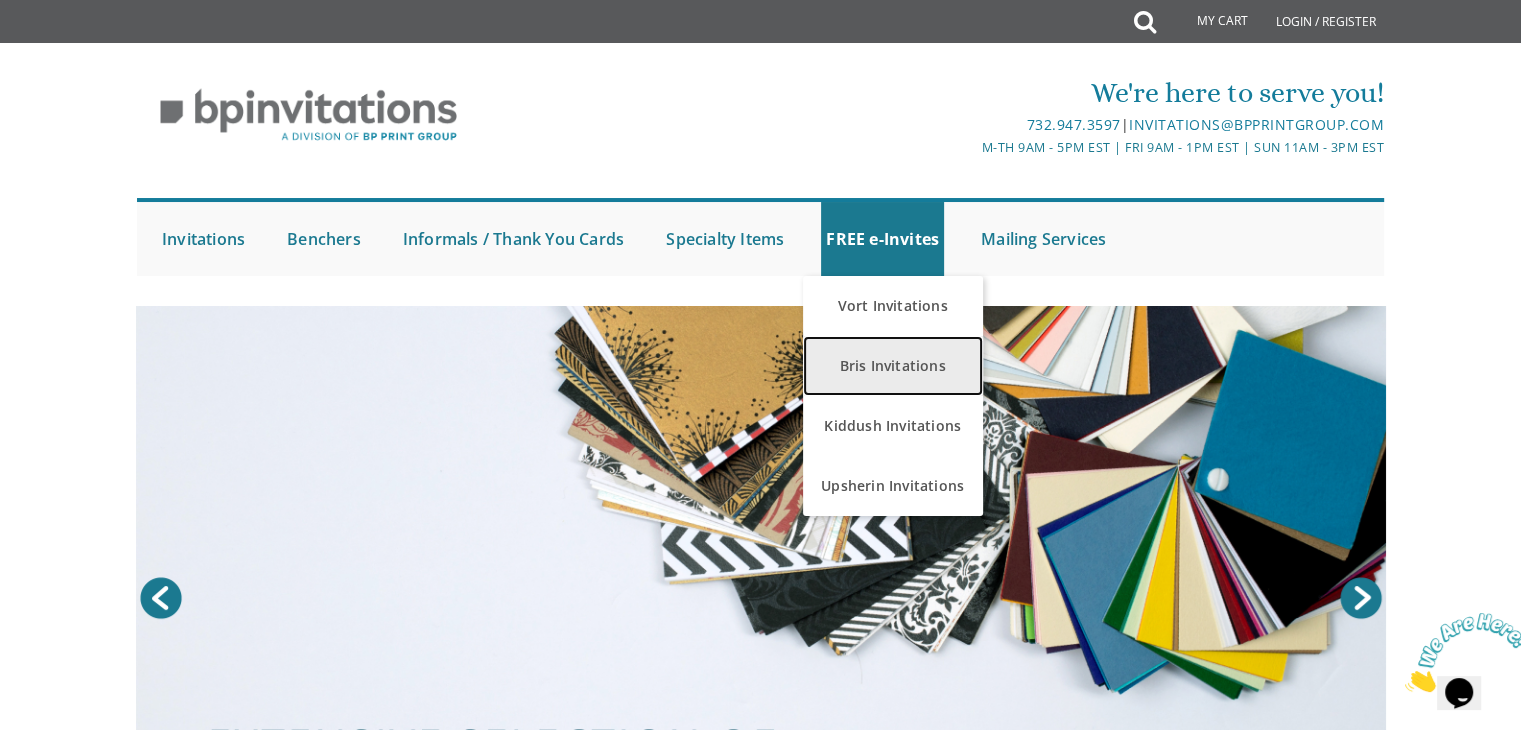 click on "Bris Invitations" at bounding box center [893, 366] 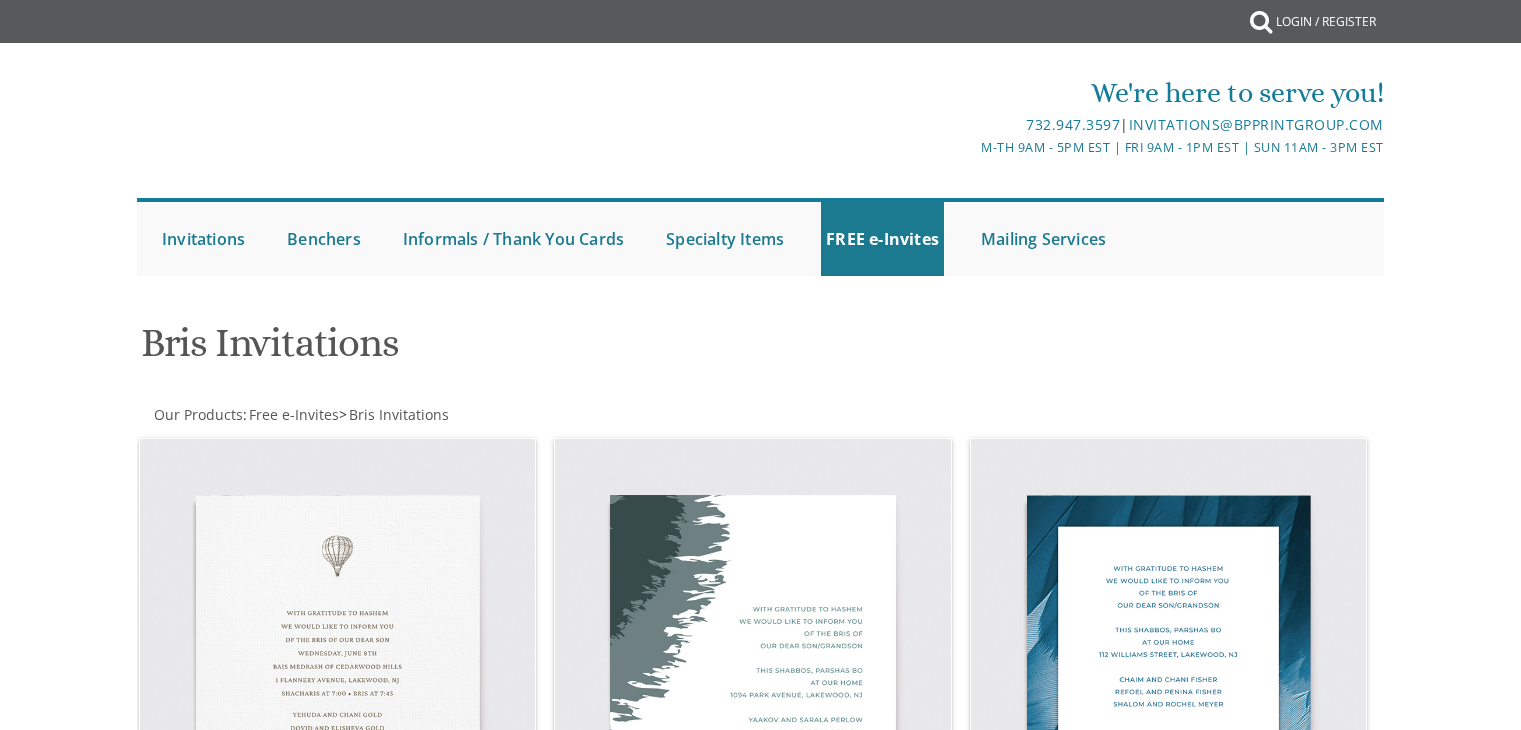 scroll, scrollTop: 0, scrollLeft: 0, axis: both 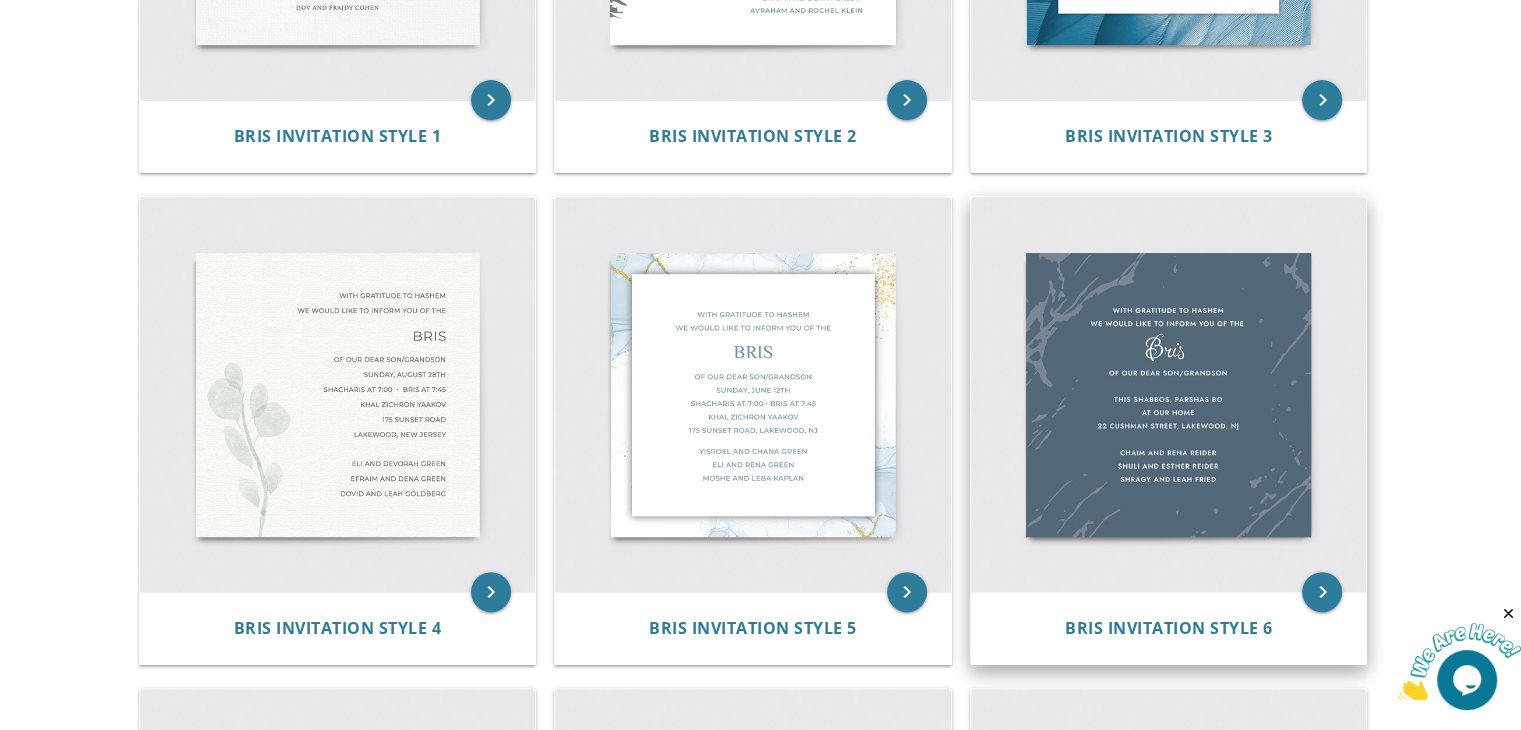 click at bounding box center [1169, 395] 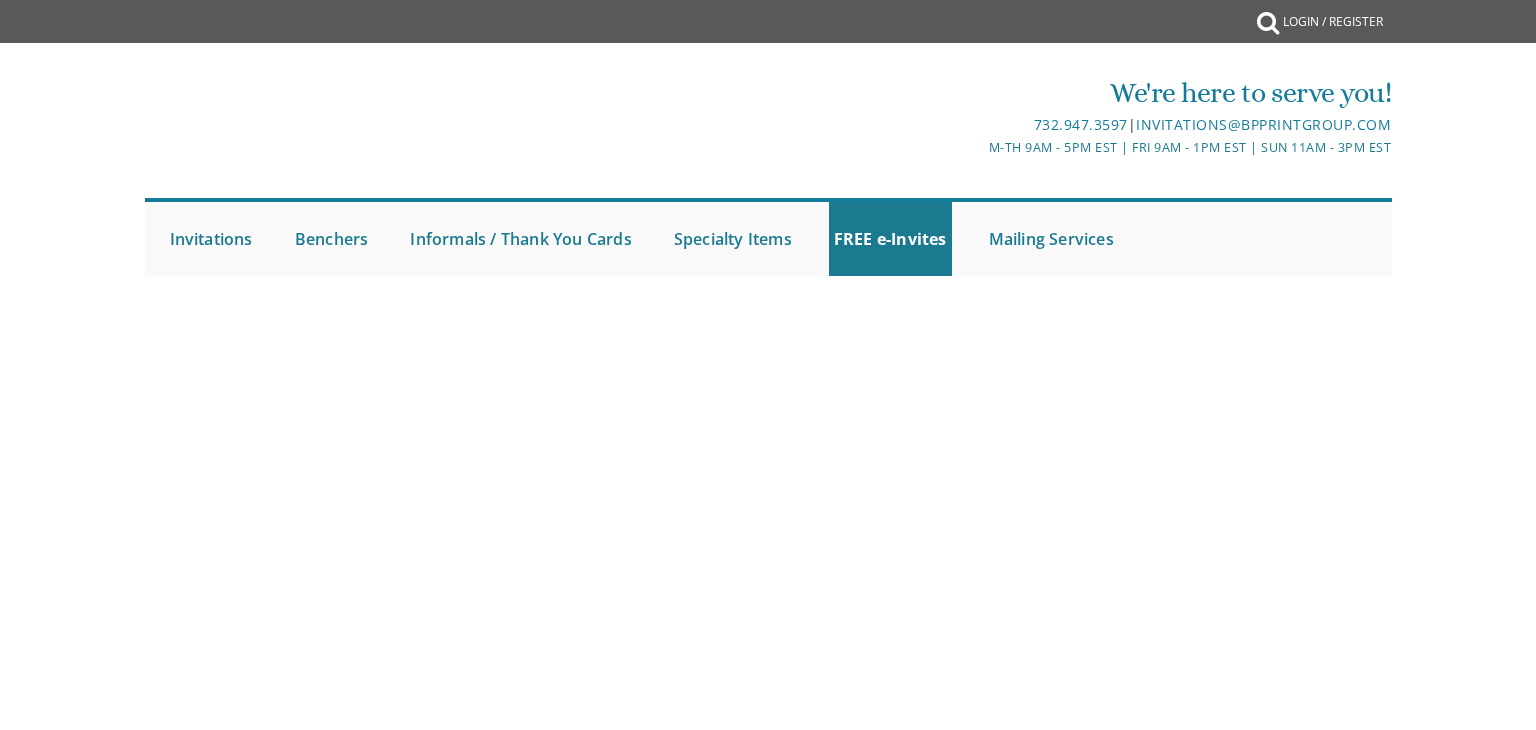 scroll, scrollTop: 0, scrollLeft: 0, axis: both 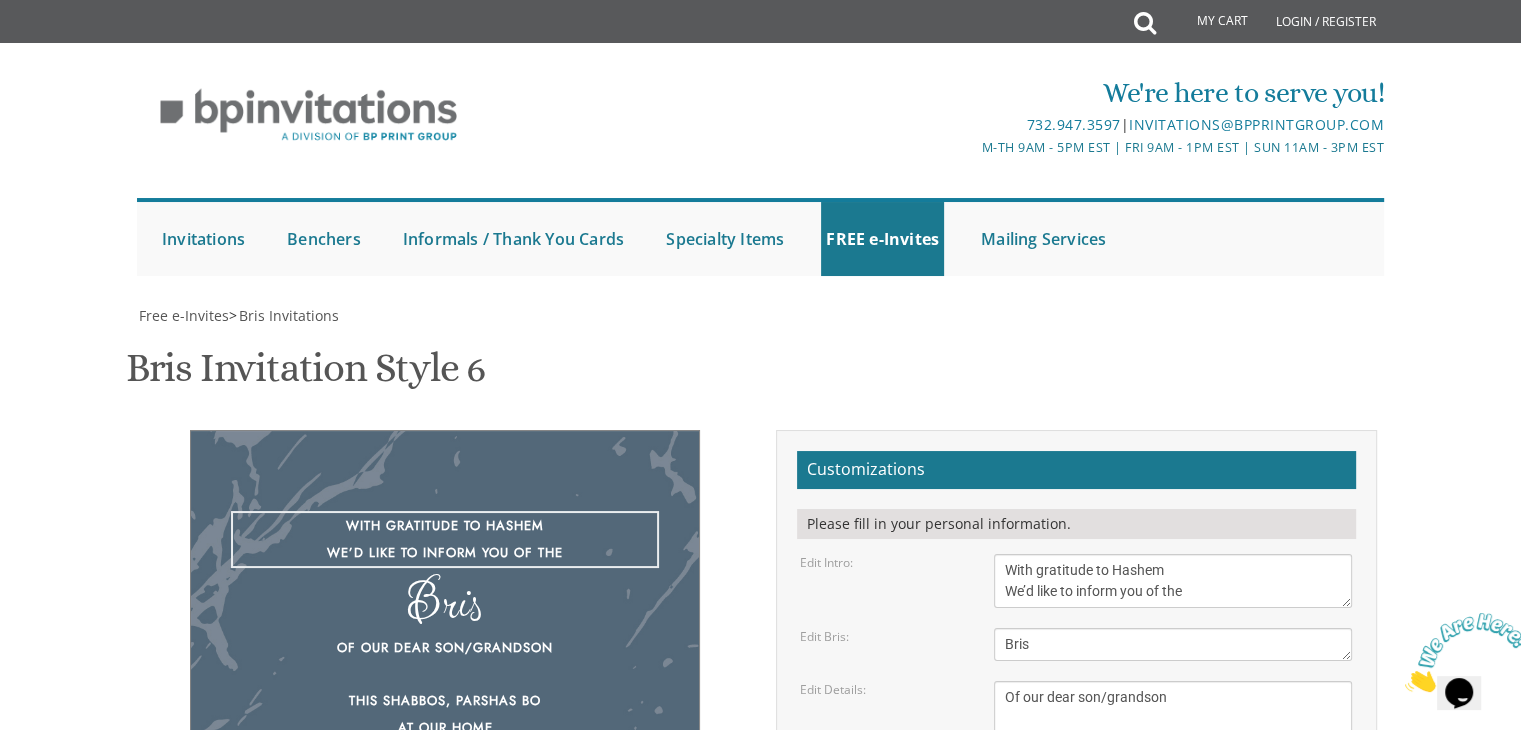 drag, startPoint x: 1207, startPoint y: 369, endPoint x: 992, endPoint y: 338, distance: 217.22339 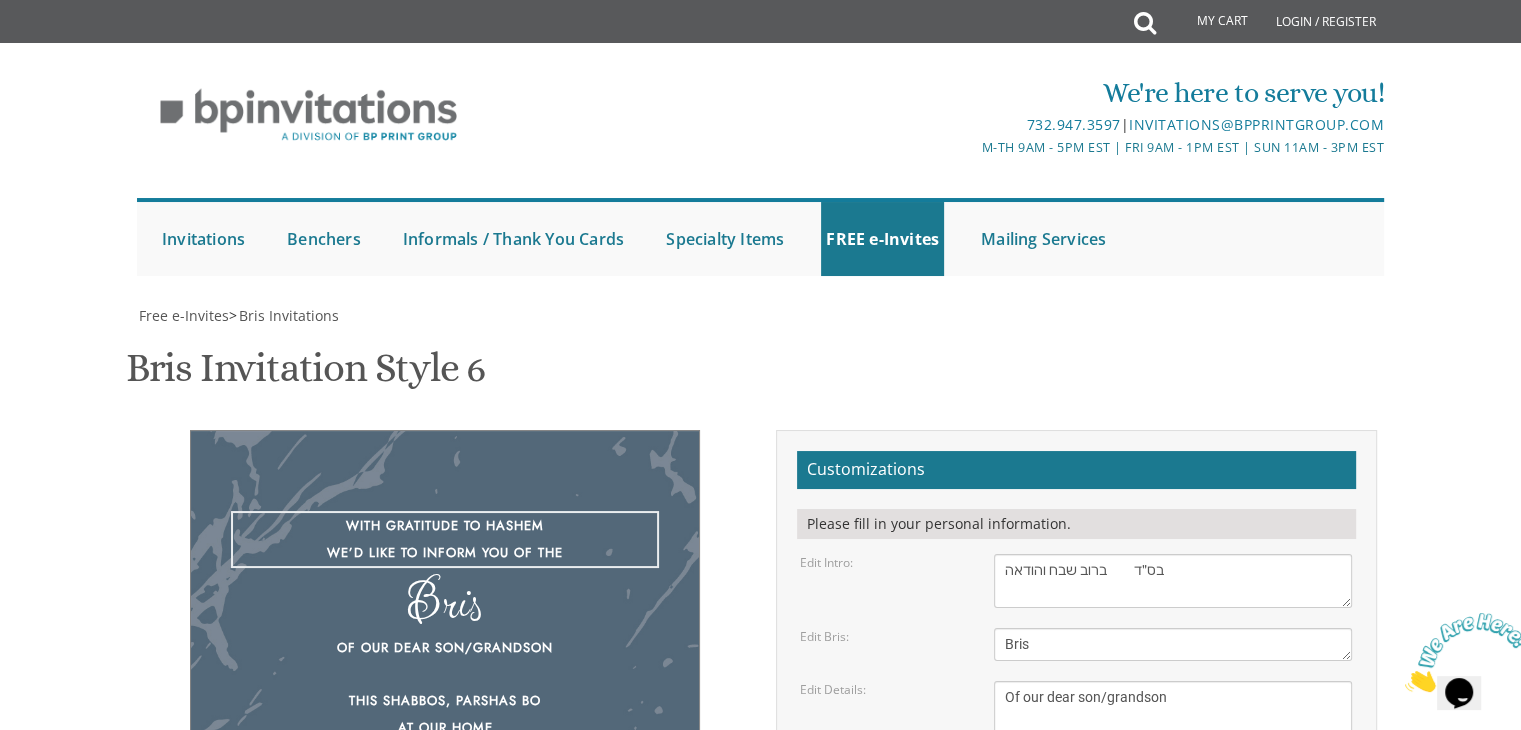 click on "With gratitude to Hashem
We’d like to inform you of the" at bounding box center [1173, 581] 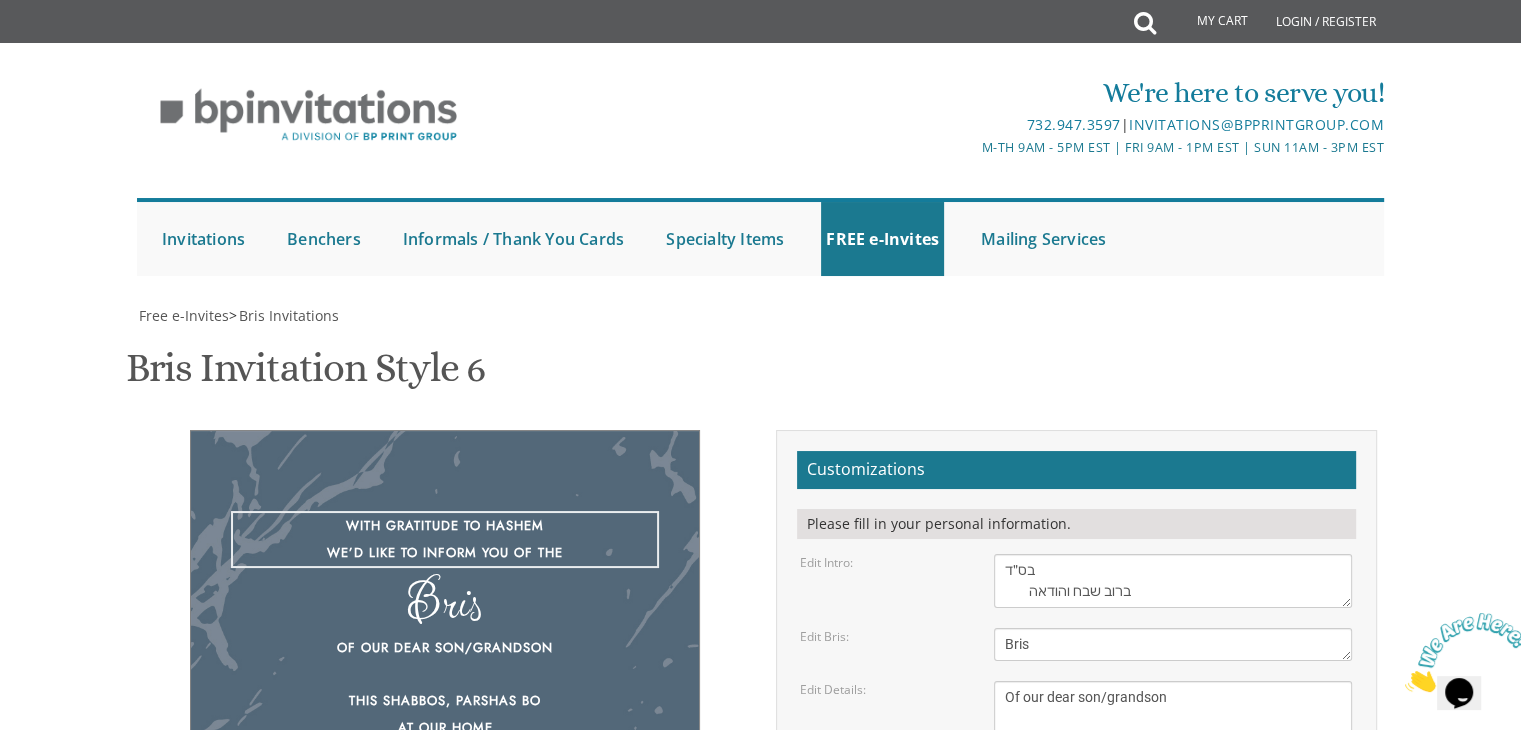 click on "Bris" at bounding box center [1173, 644] 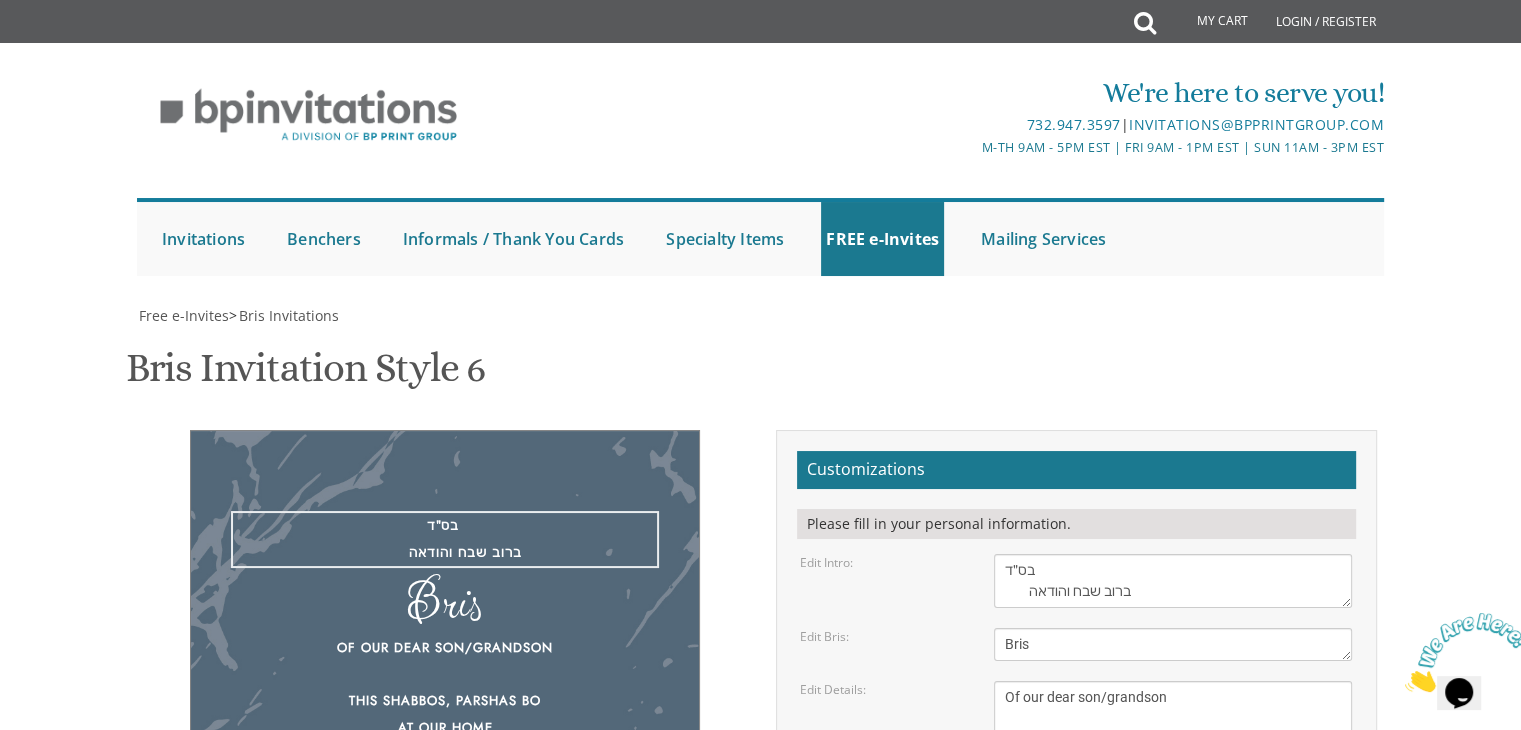 click on "With gratitude to Hashem
We’d like to inform you of the" at bounding box center (1173, 581) 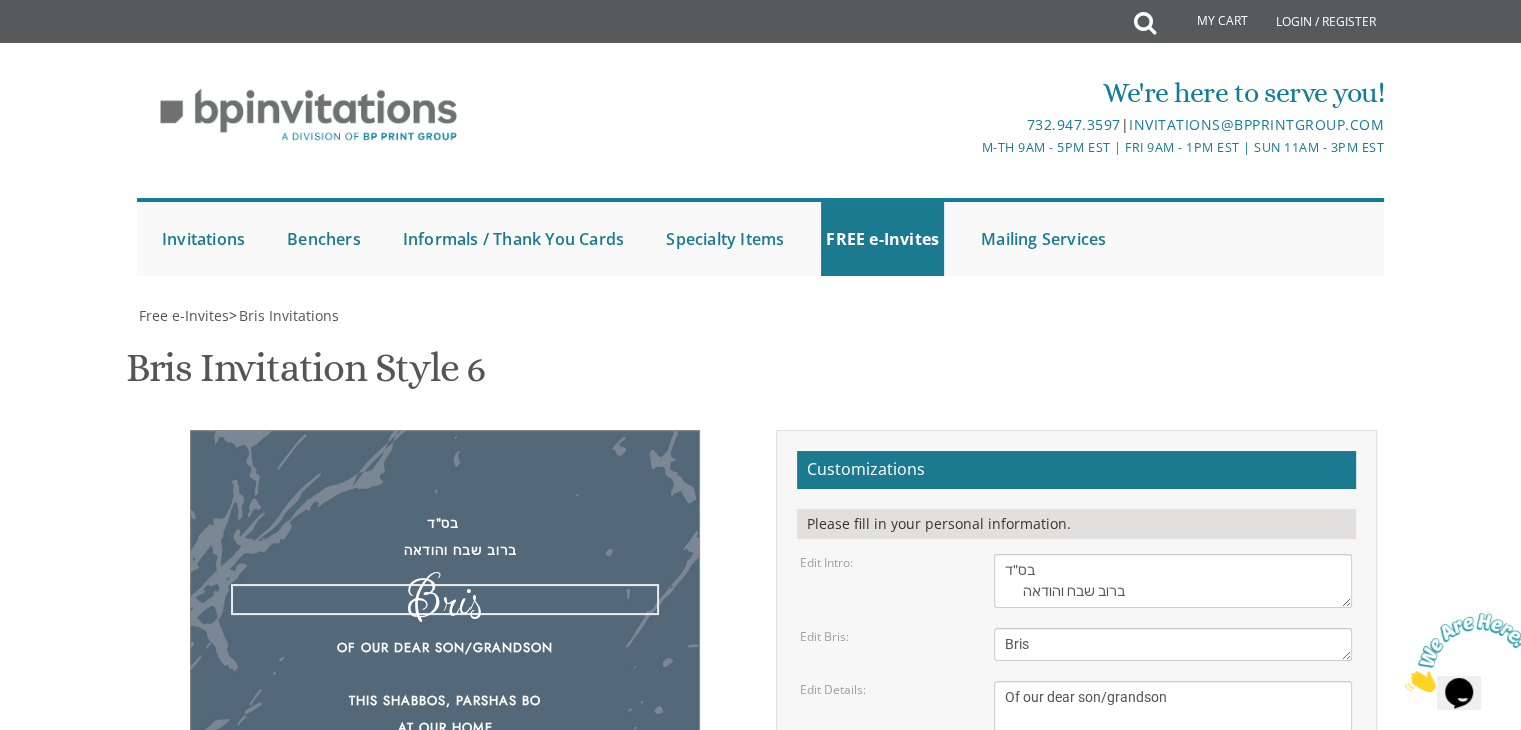 click on "Bris" at bounding box center (1173, 644) 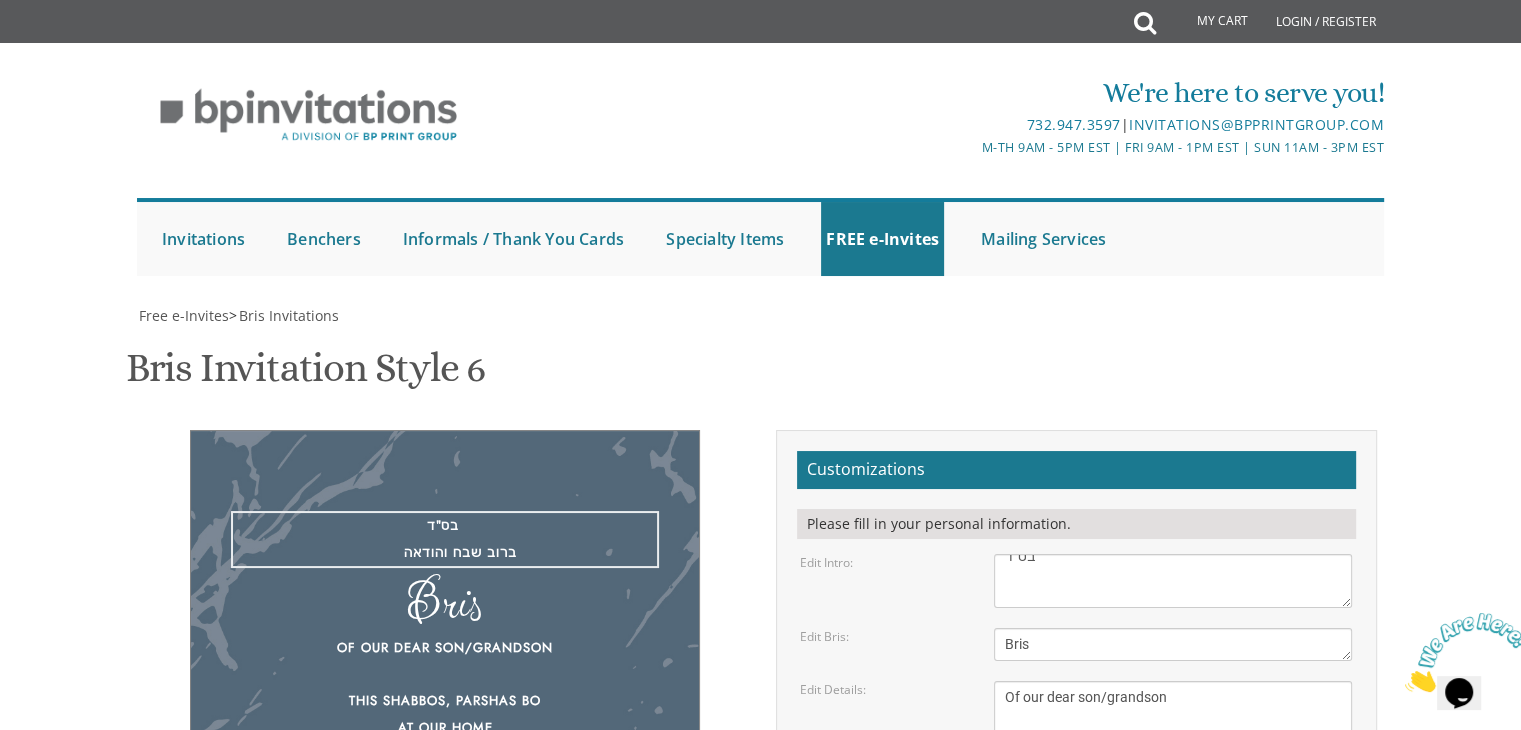 scroll, scrollTop: 35, scrollLeft: 0, axis: vertical 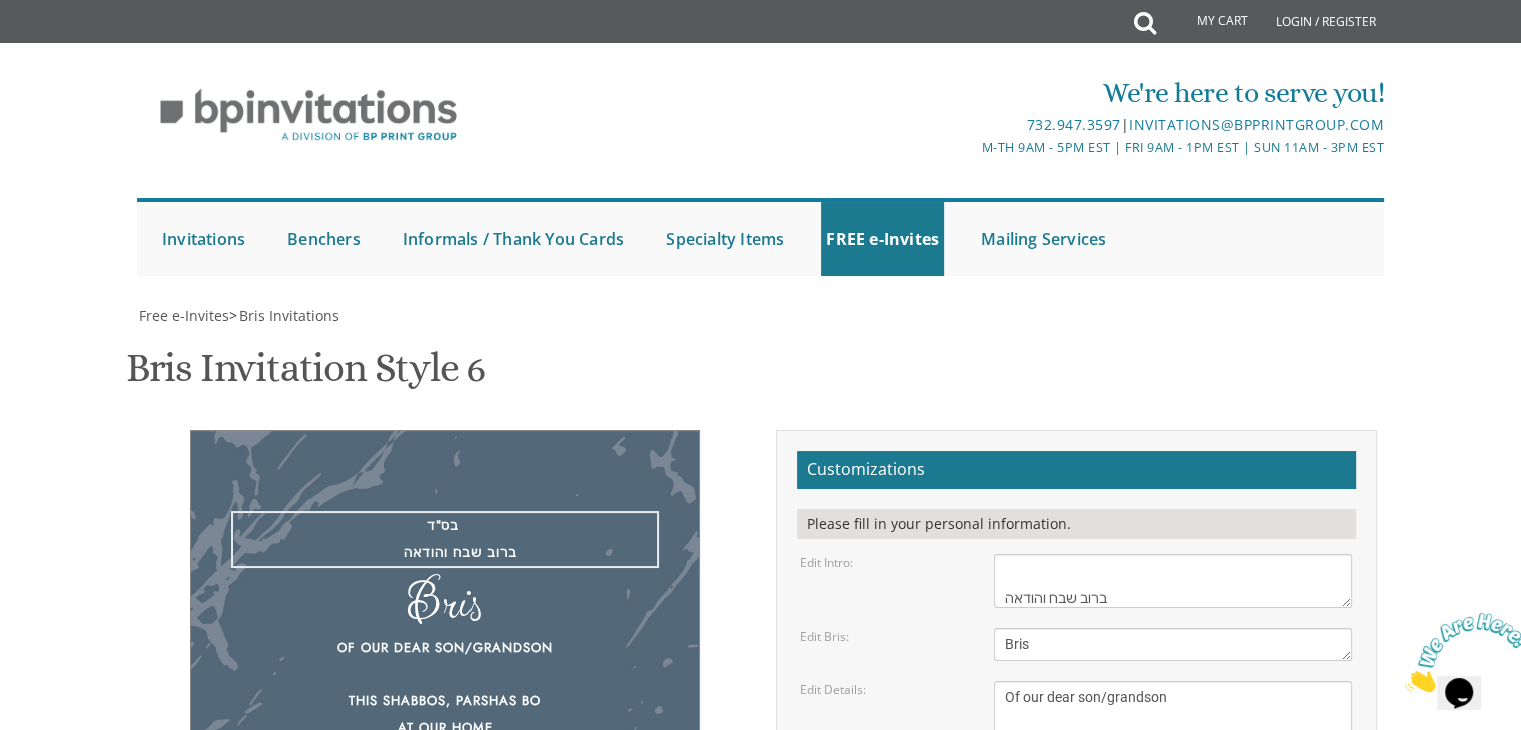 click on "Bris" at bounding box center (1173, 644) 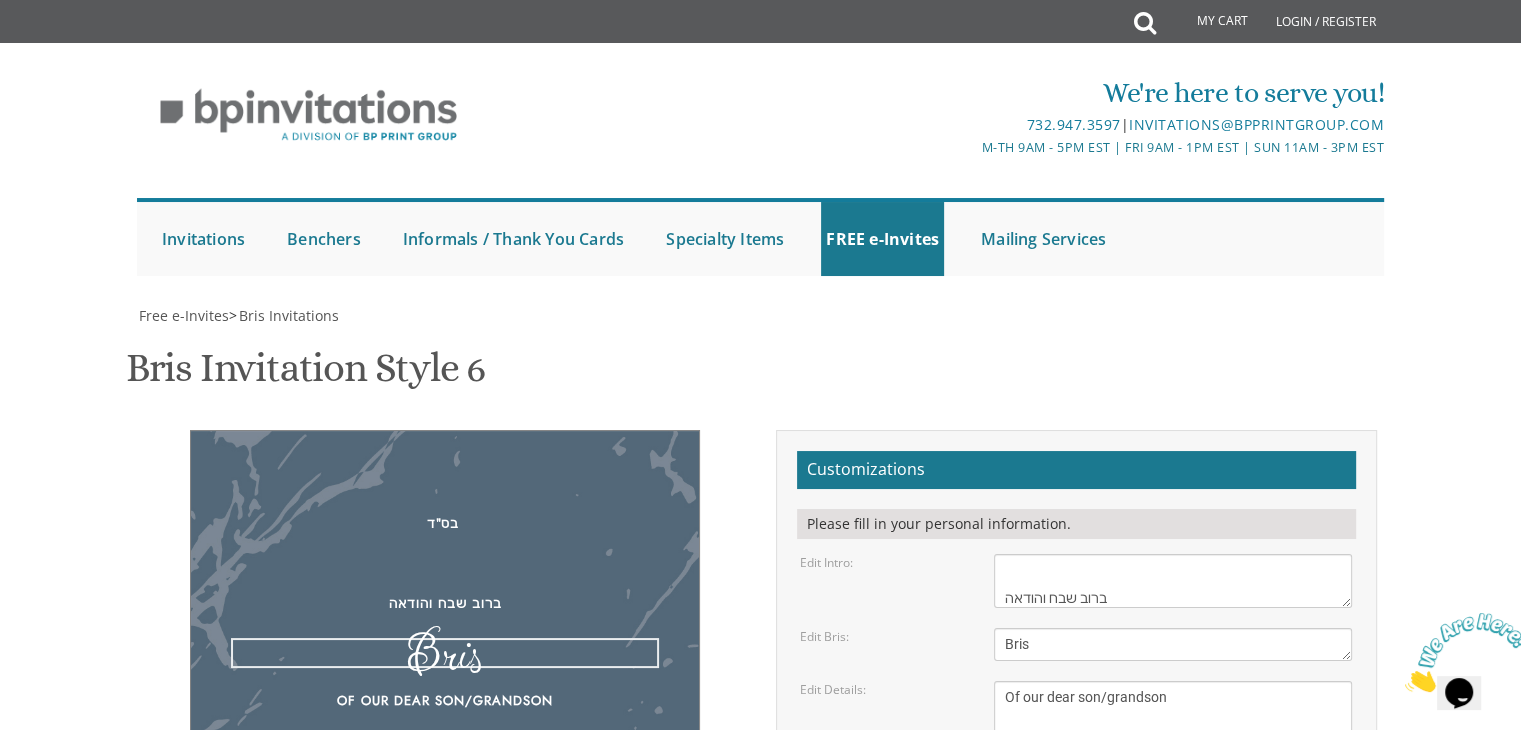 click on "With gratitude to Hashem
We’d like to inform you of the" at bounding box center [1173, 581] 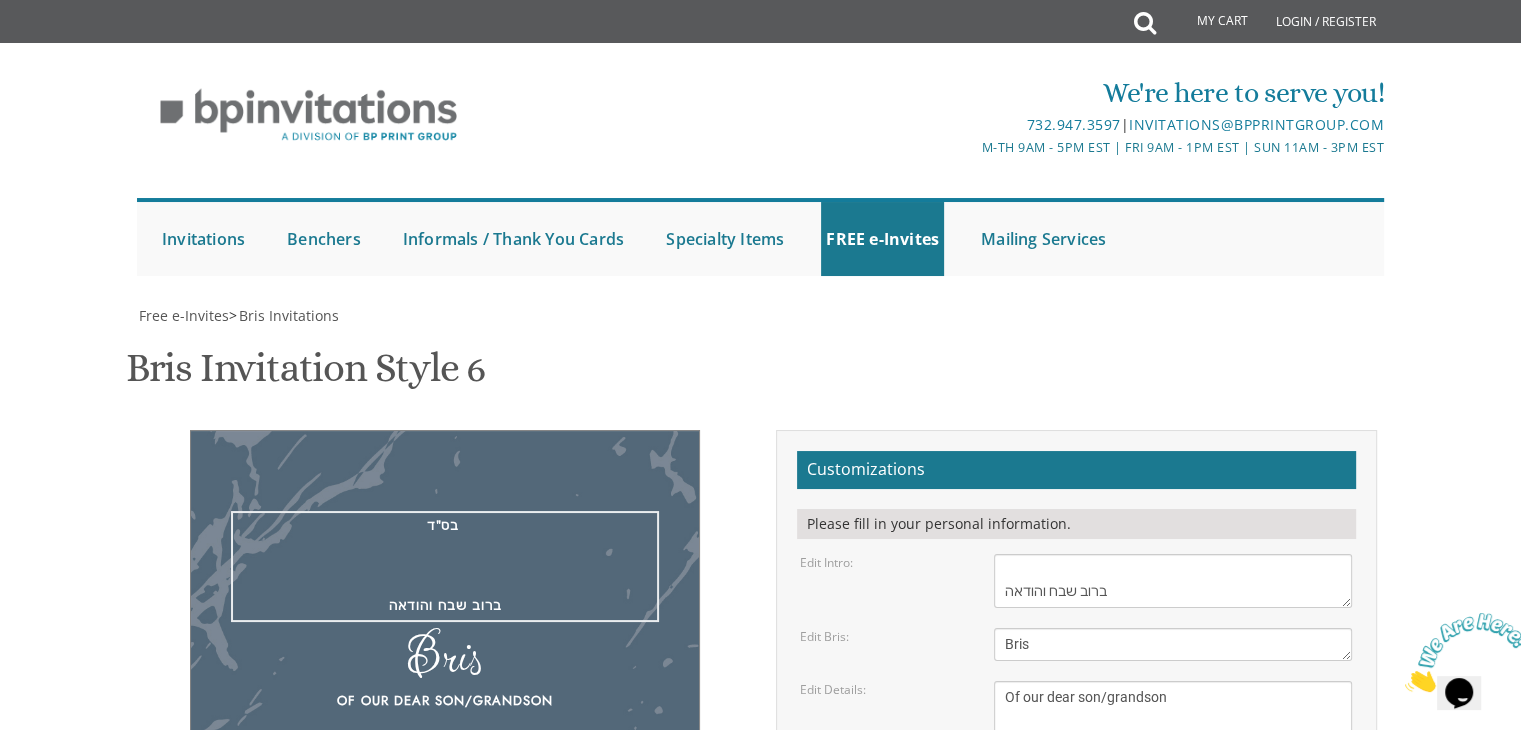 scroll, scrollTop: 20, scrollLeft: 0, axis: vertical 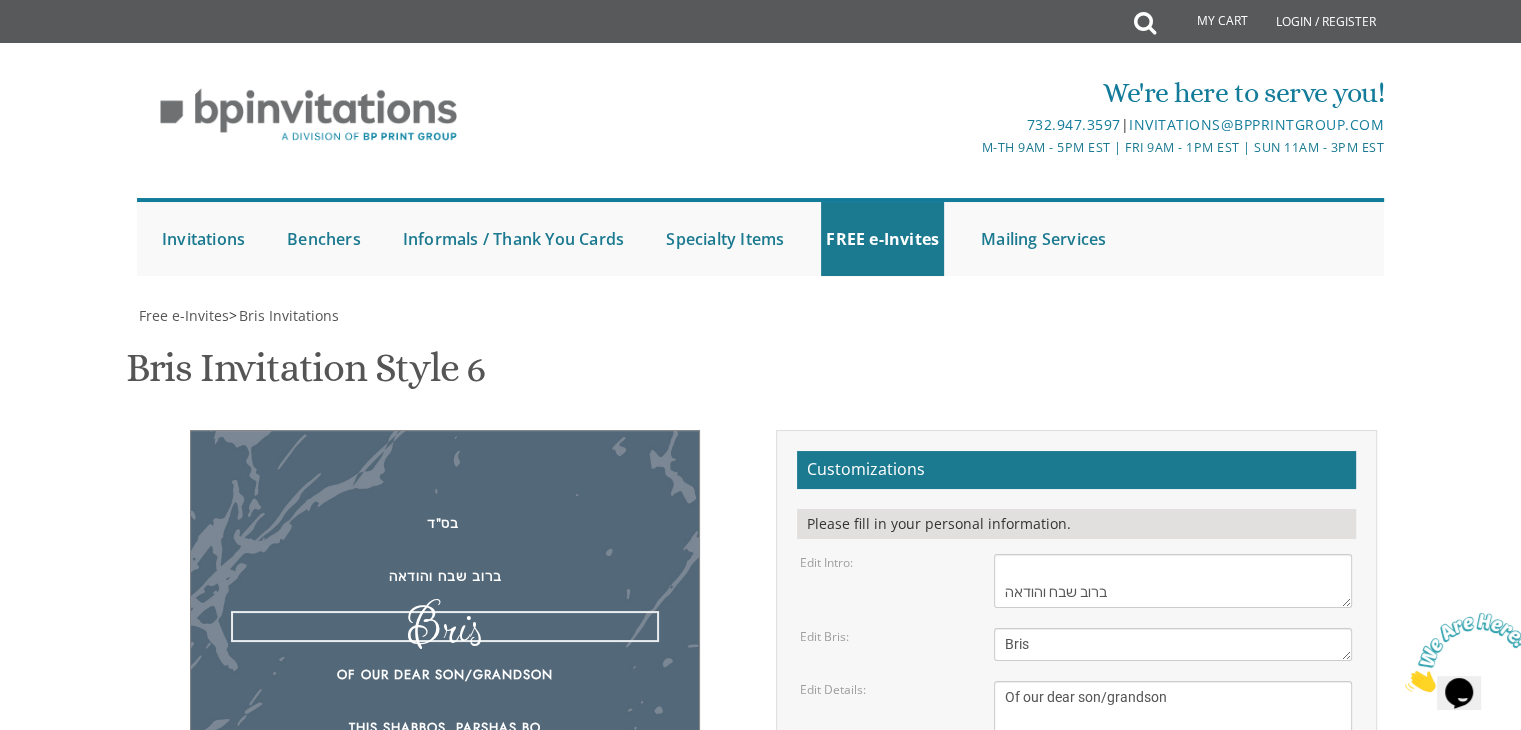 click on "Bris" at bounding box center (1173, 644) 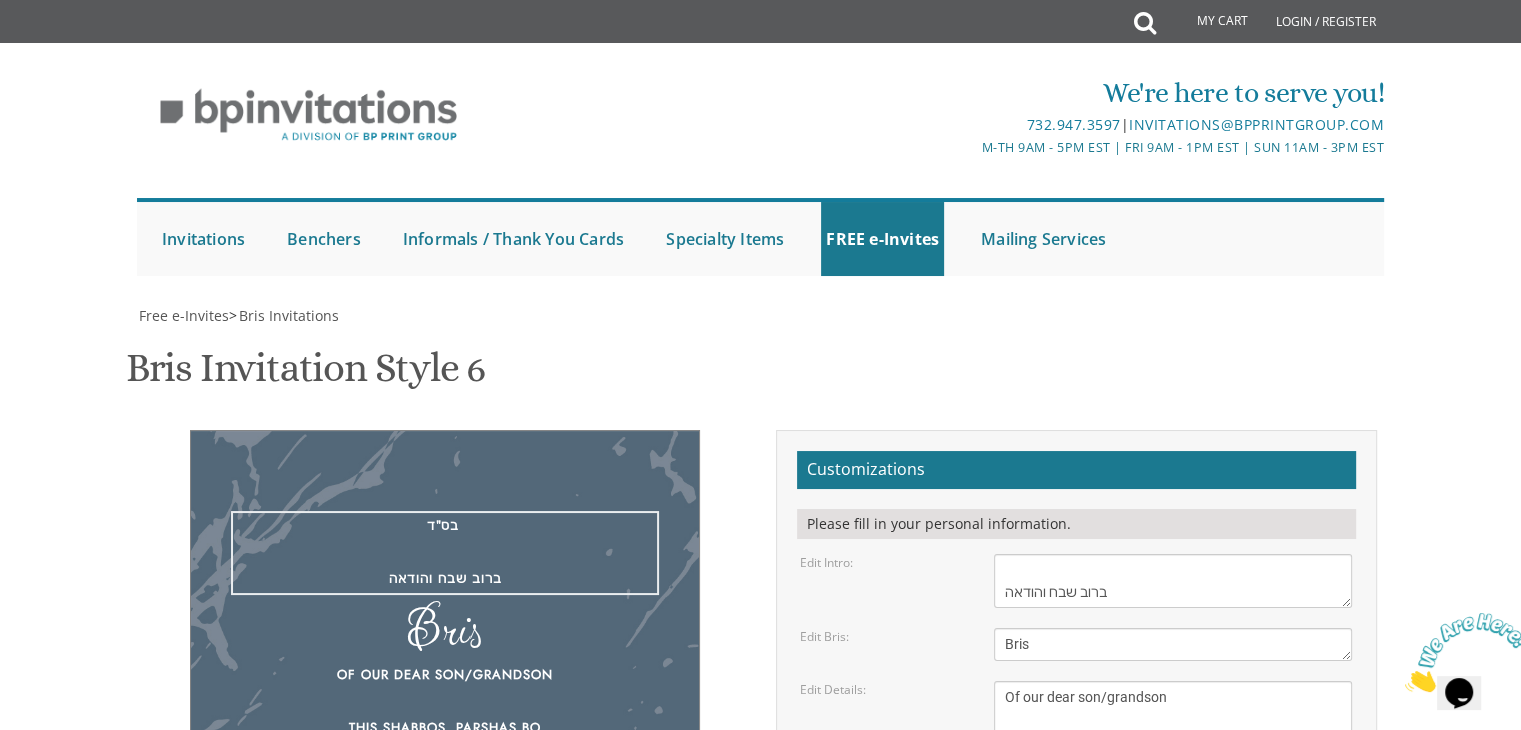 click on "With gratitude to Hashem
We’d like to inform you of the" at bounding box center (1173, 581) 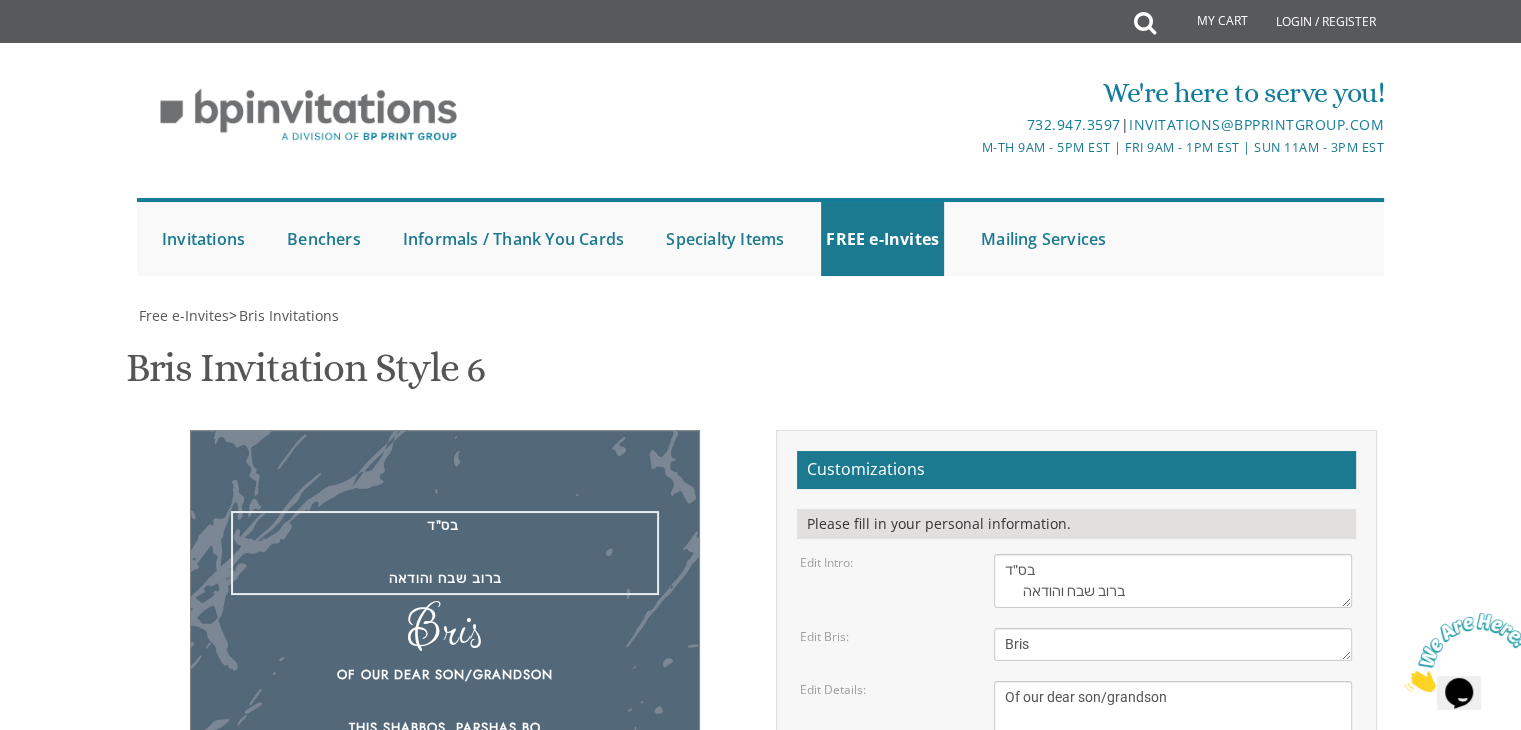 scroll, scrollTop: 0, scrollLeft: 0, axis: both 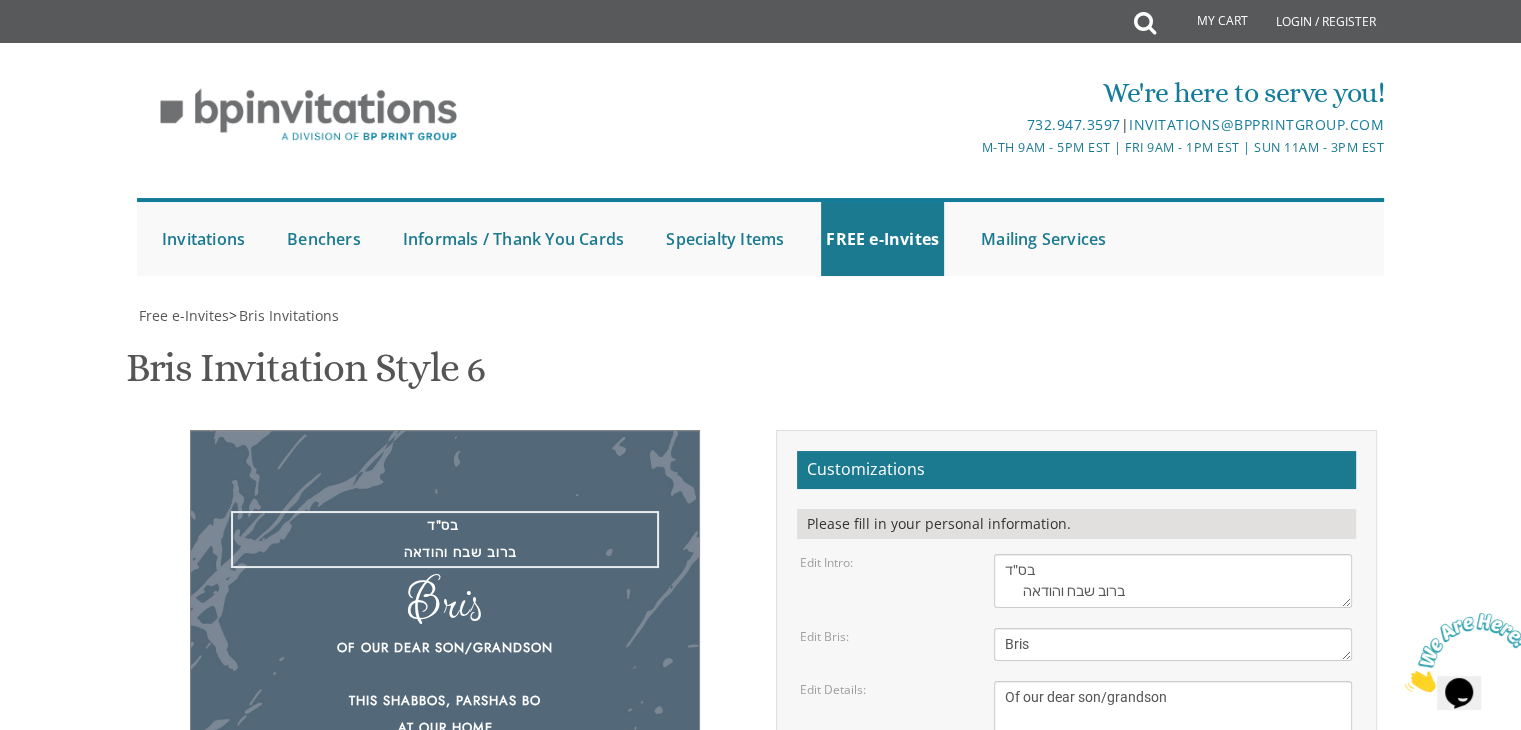 click on "With gratitude to Hashem
We’d like to inform you of the" at bounding box center (1173, 581) 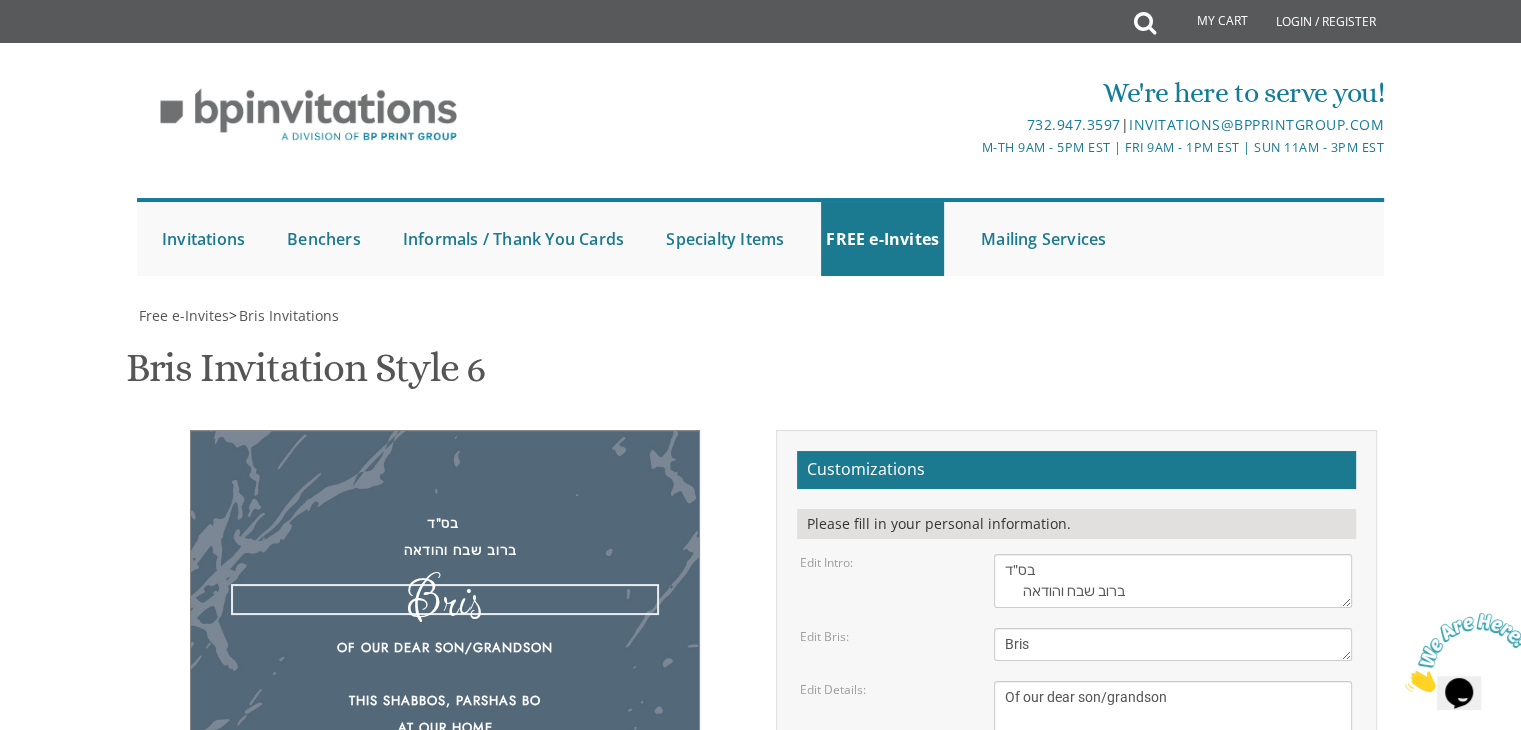 drag, startPoint x: 1049, startPoint y: 411, endPoint x: 988, endPoint y: 415, distance: 61.13101 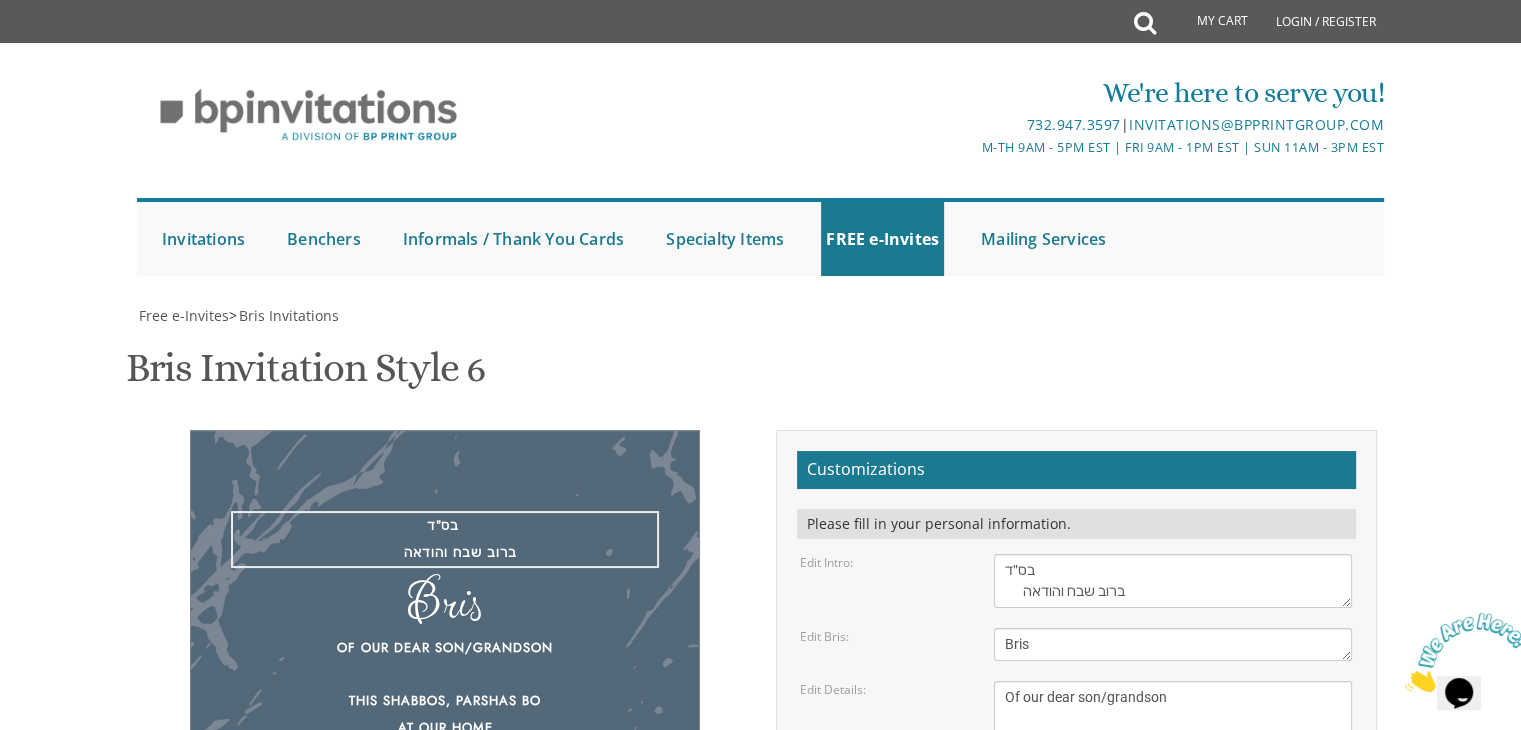 drag, startPoint x: 1155, startPoint y: 365, endPoint x: 992, endPoint y: 330, distance: 166.71533 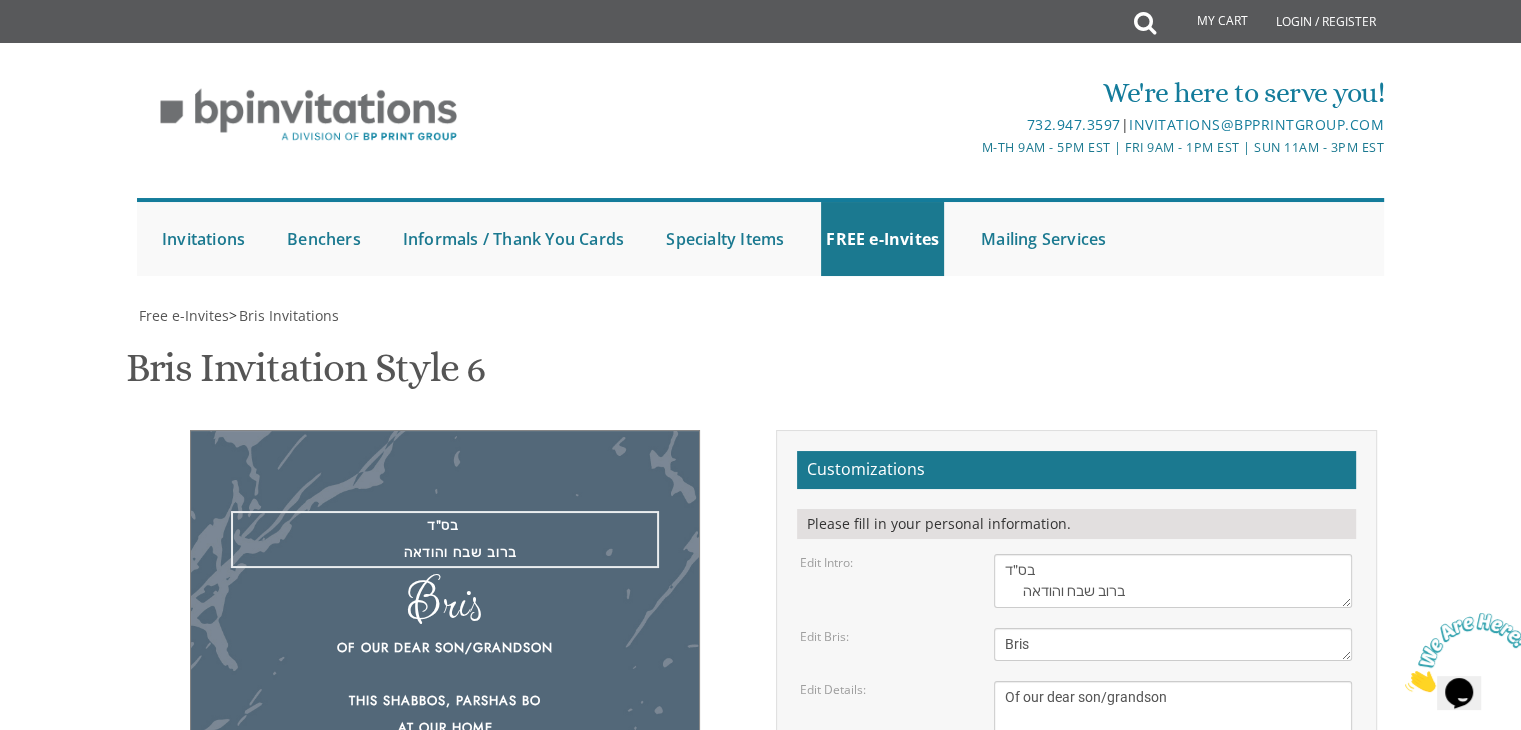 click on "With gratitude to Hashem
We’d like to inform you of the" at bounding box center [1173, 581] 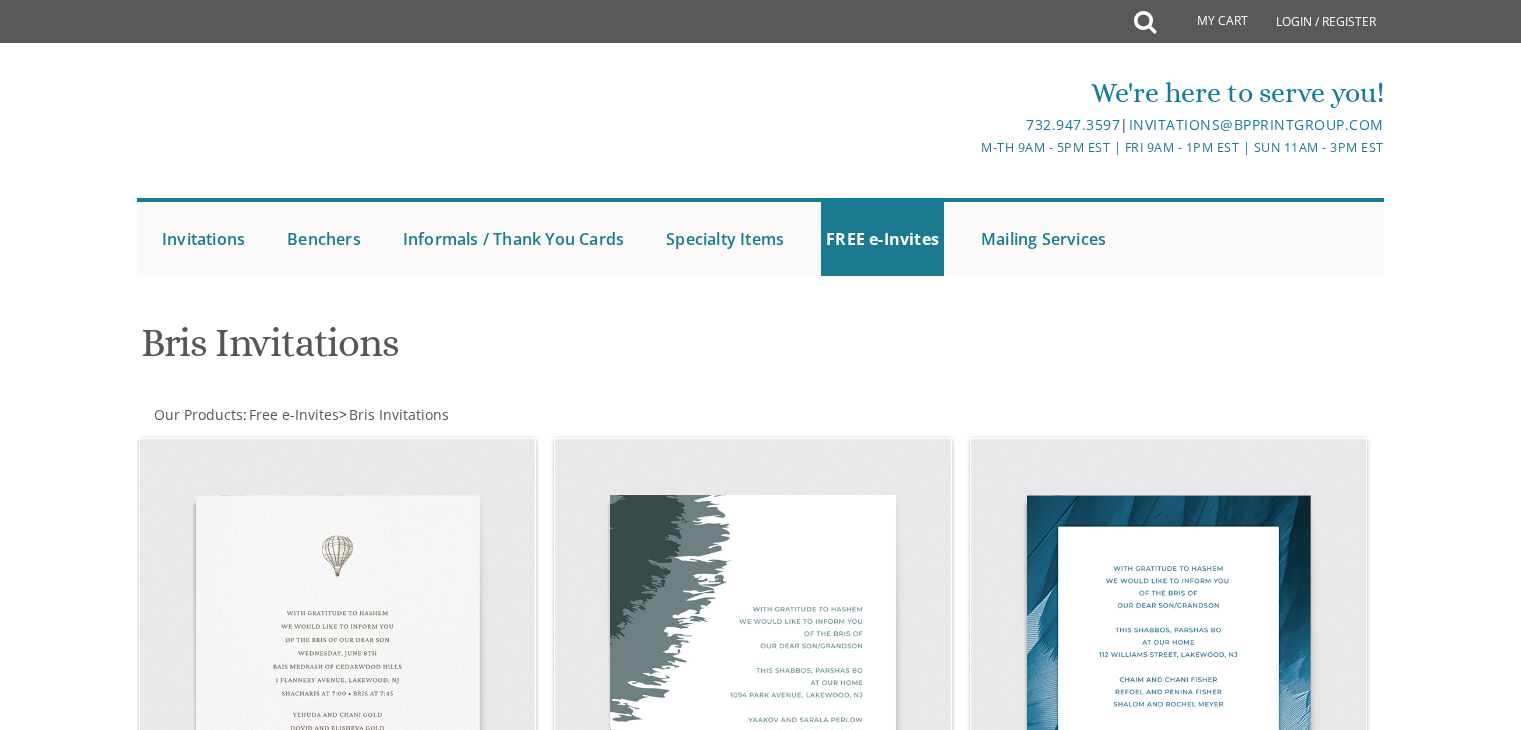 scroll, scrollTop: 734, scrollLeft: 0, axis: vertical 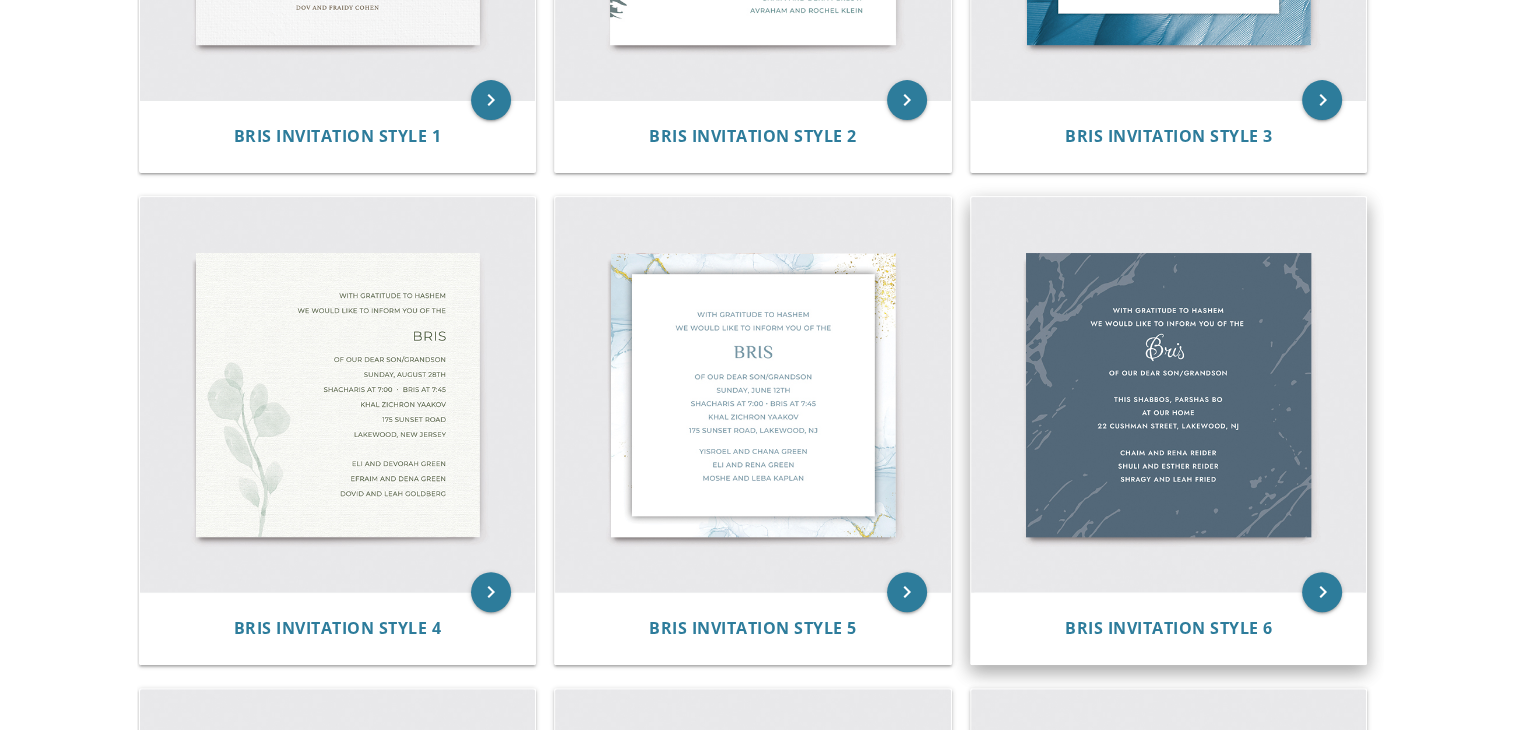 click at bounding box center (1169, 395) 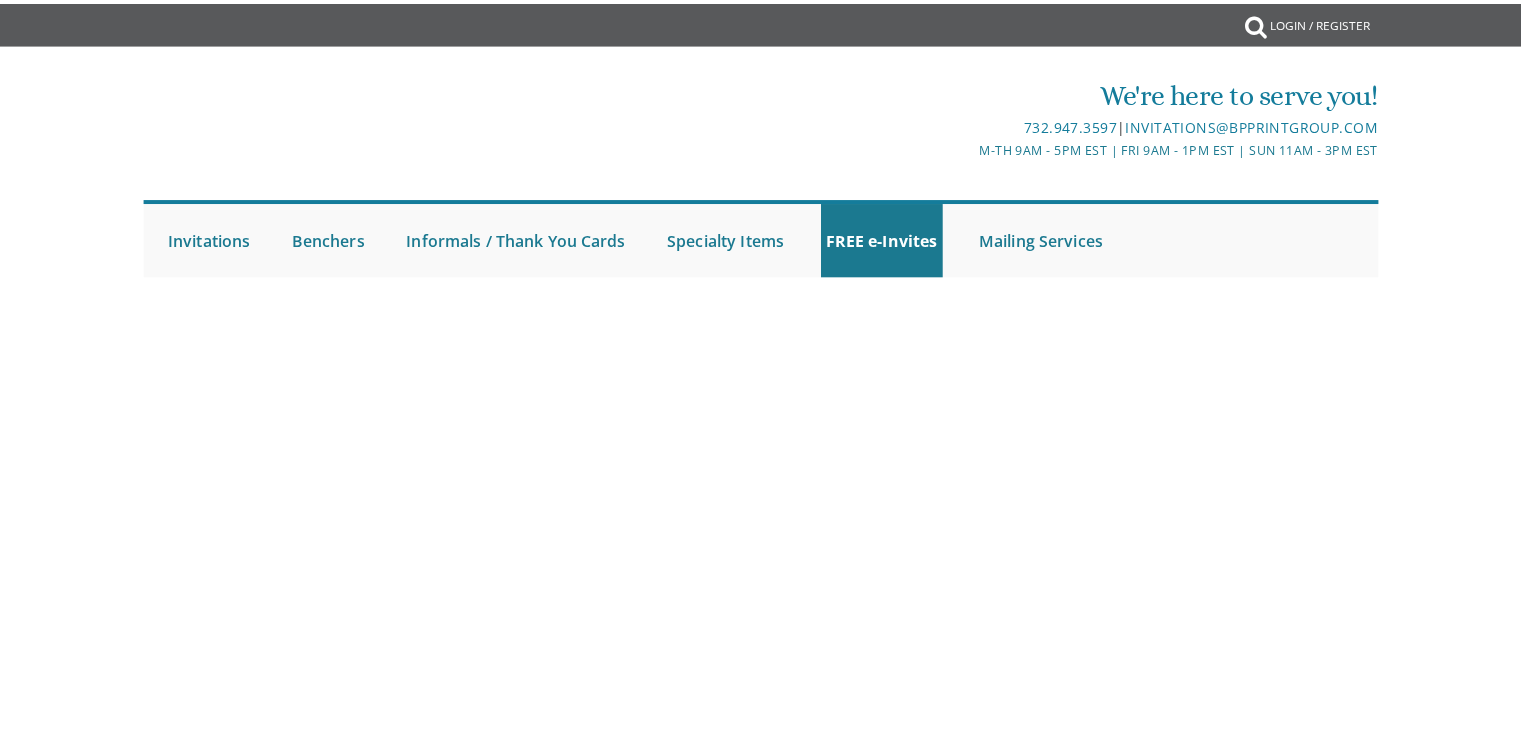 scroll, scrollTop: 0, scrollLeft: 0, axis: both 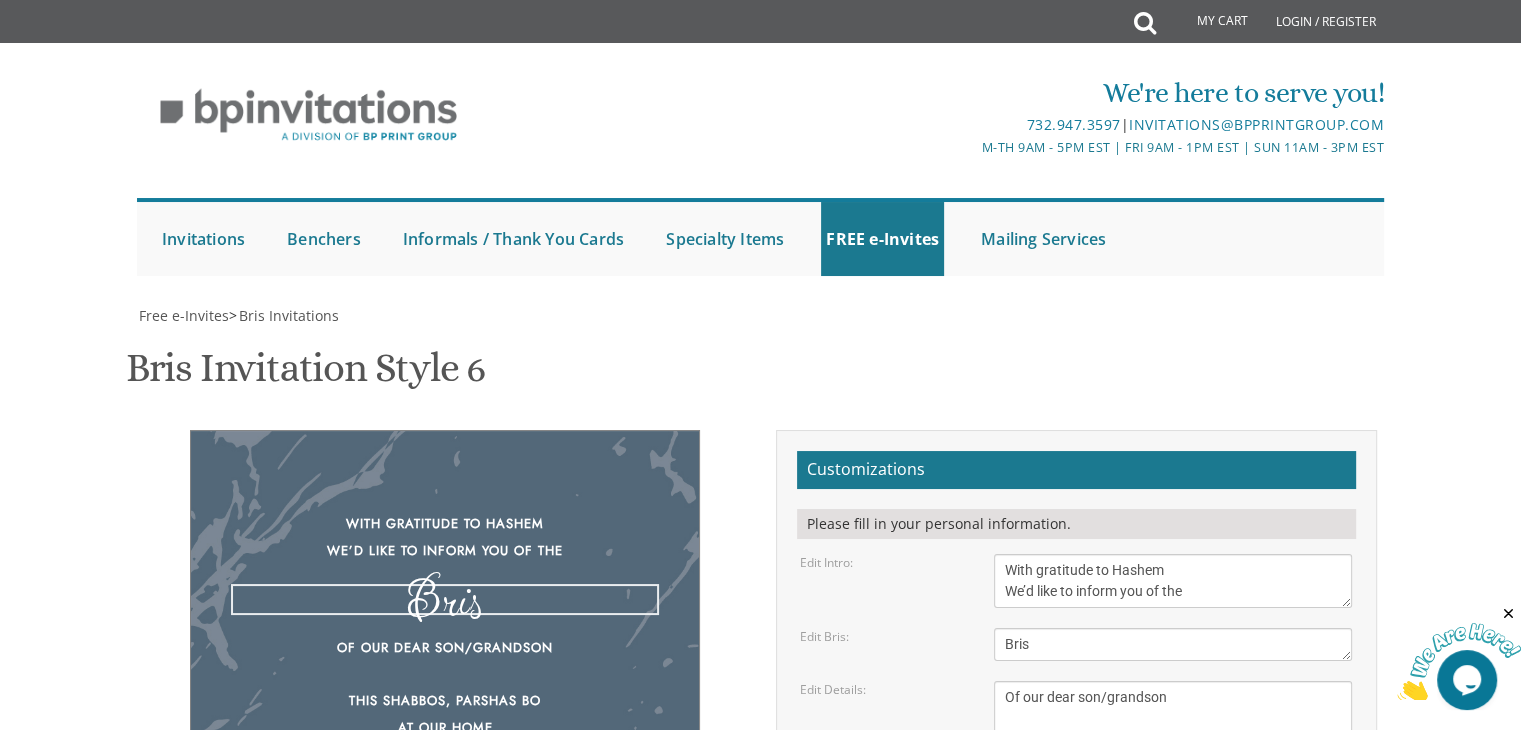 click on "Bris" at bounding box center (1173, 644) 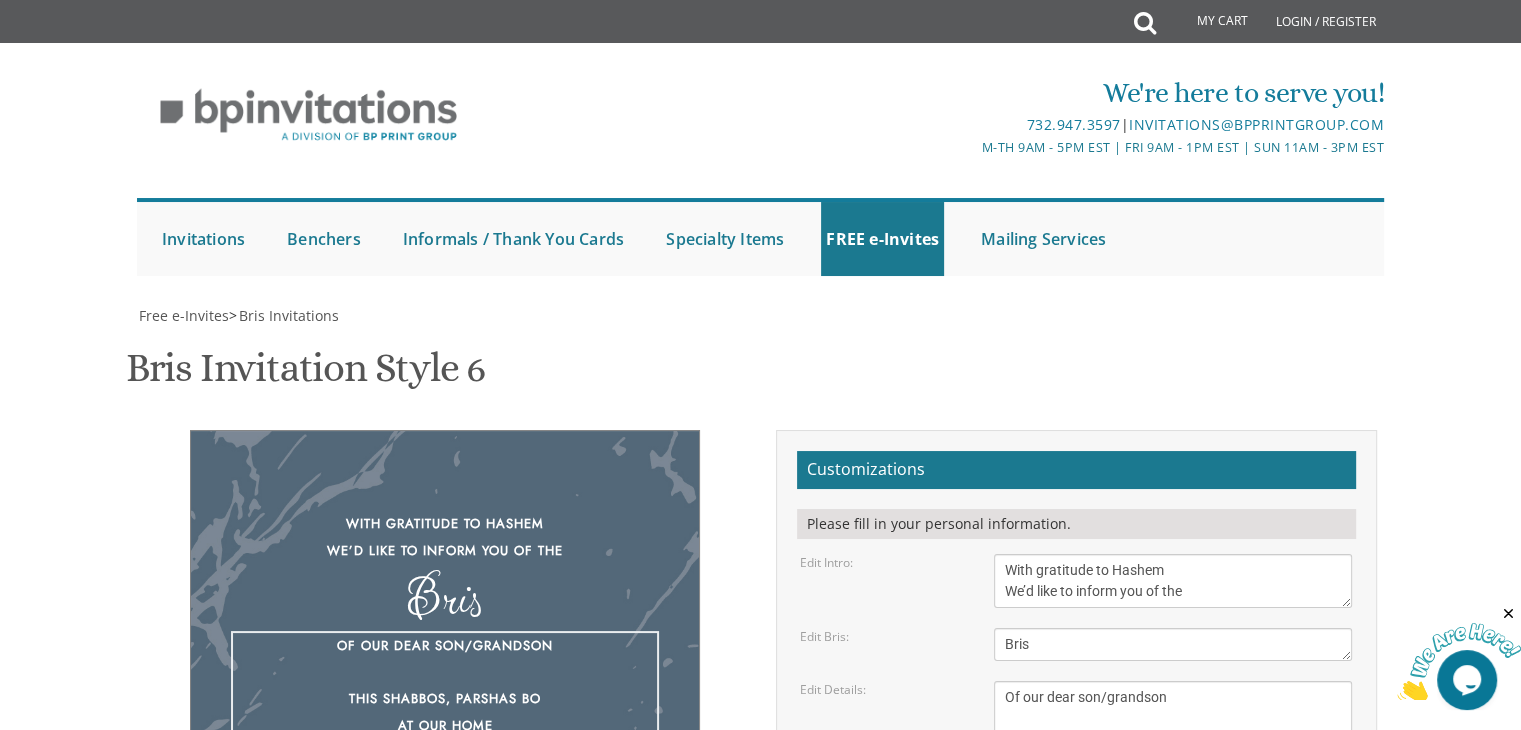 click on "Of our dear son/grandson
This Shabbos, Parshas Bo
at our home
[NUMBER] [STREET], [CITY], [STATE]" at bounding box center (1173, 739) 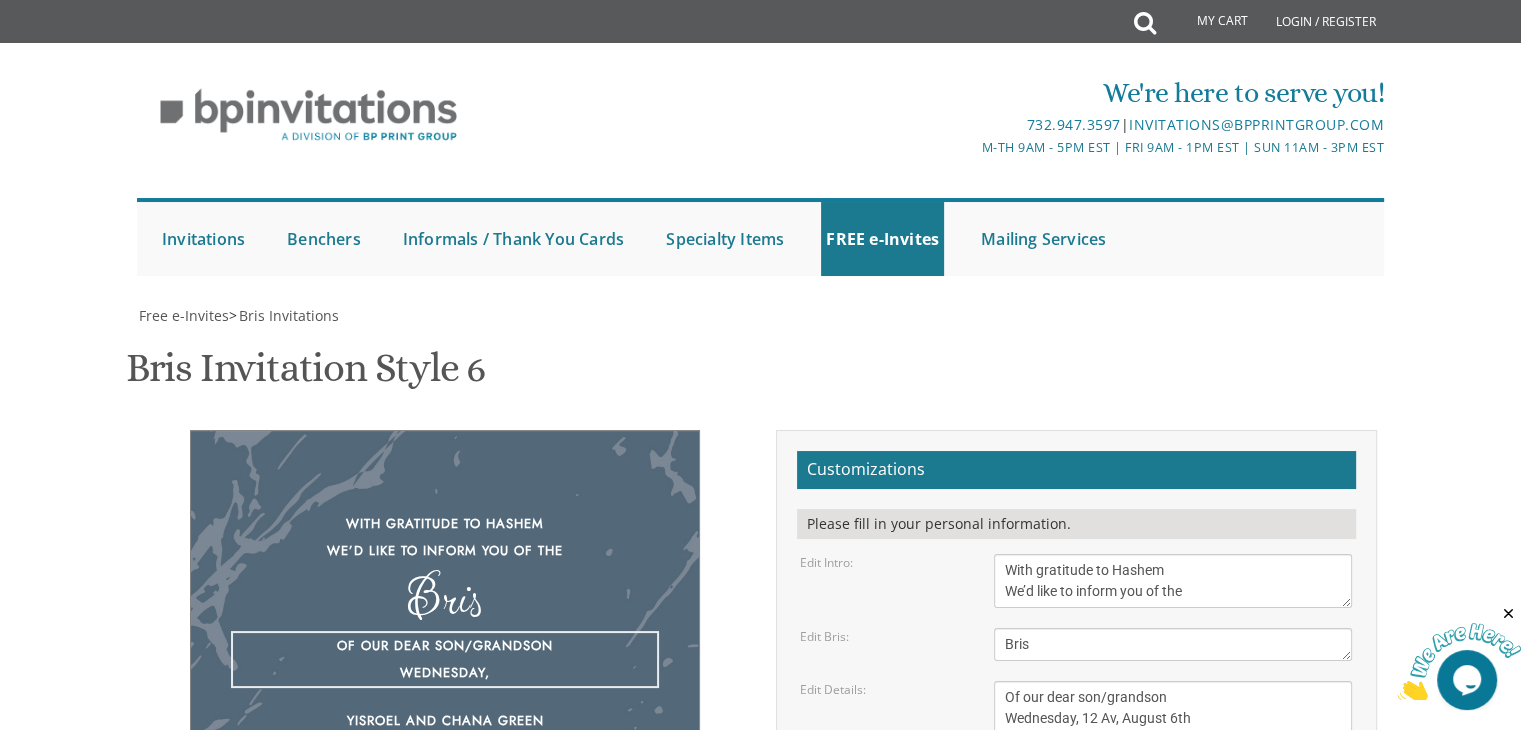 type on "Of our dear son/grandson
Wednesday, 12 Av, August 6th
To take place at
Mishkan Chaim Shlomo (Mishkan Esther Hall)
at 9:00 a.m." 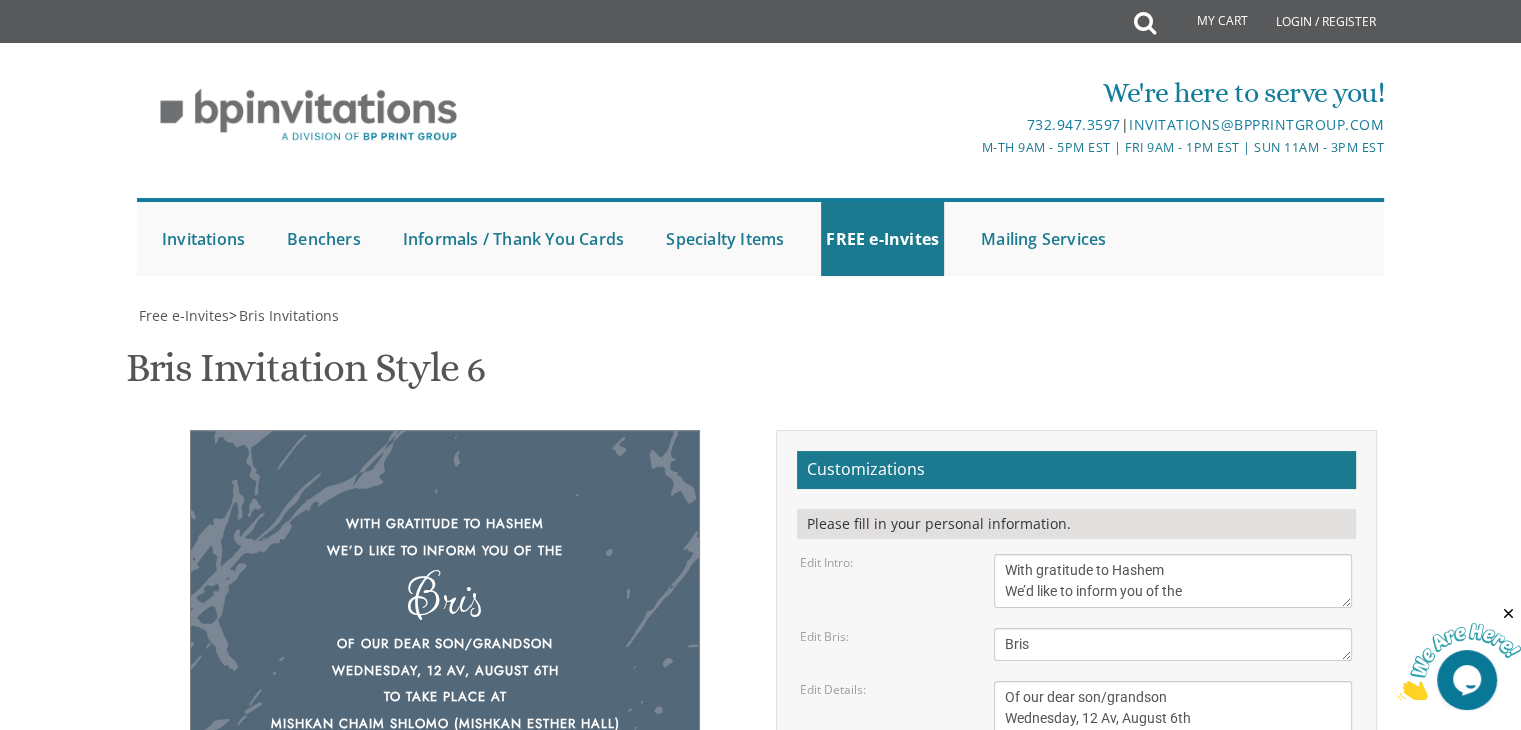 drag, startPoint x: 1172, startPoint y: 525, endPoint x: 969, endPoint y: 485, distance: 206.90337 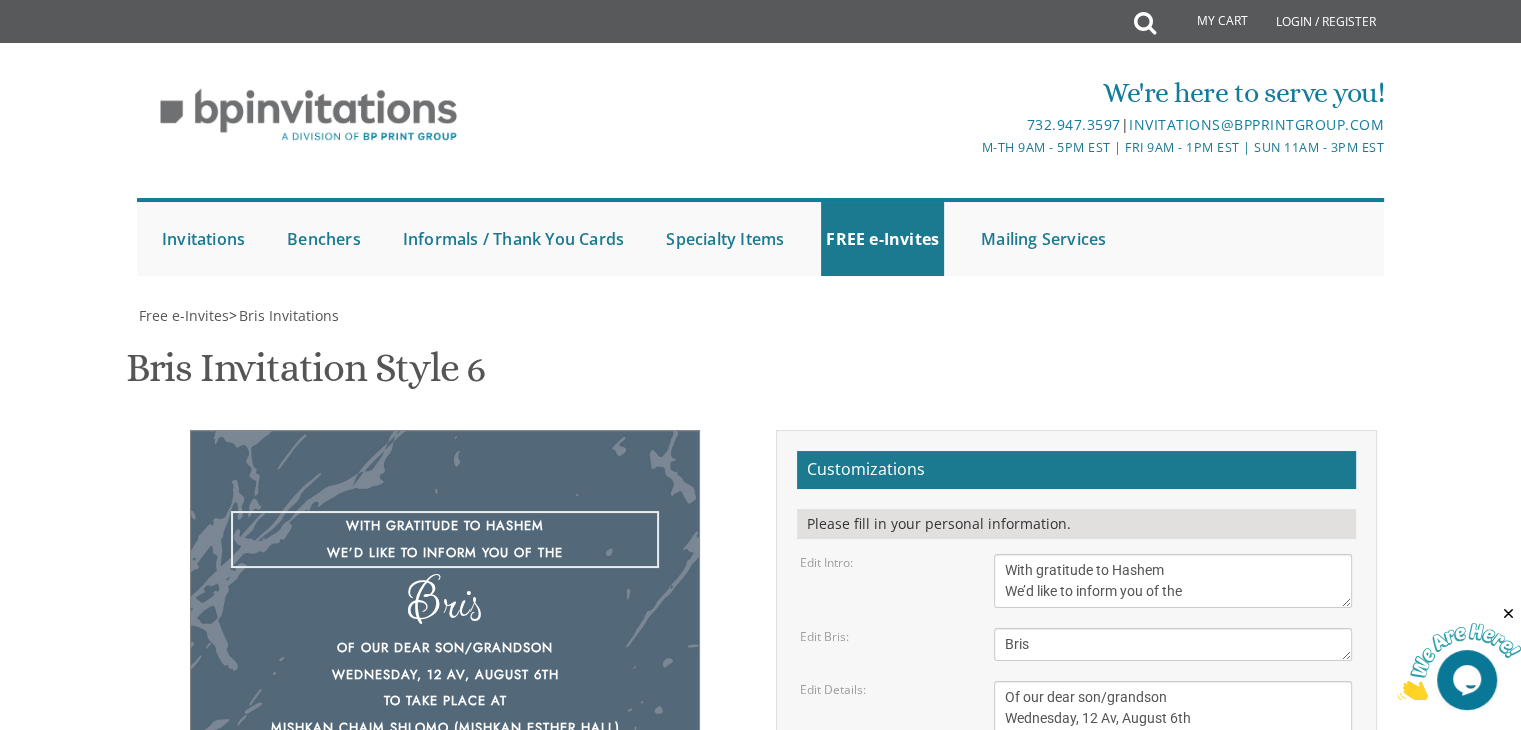 drag, startPoint x: 1176, startPoint y: 249, endPoint x: 993, endPoint y: 245, distance: 183.04372 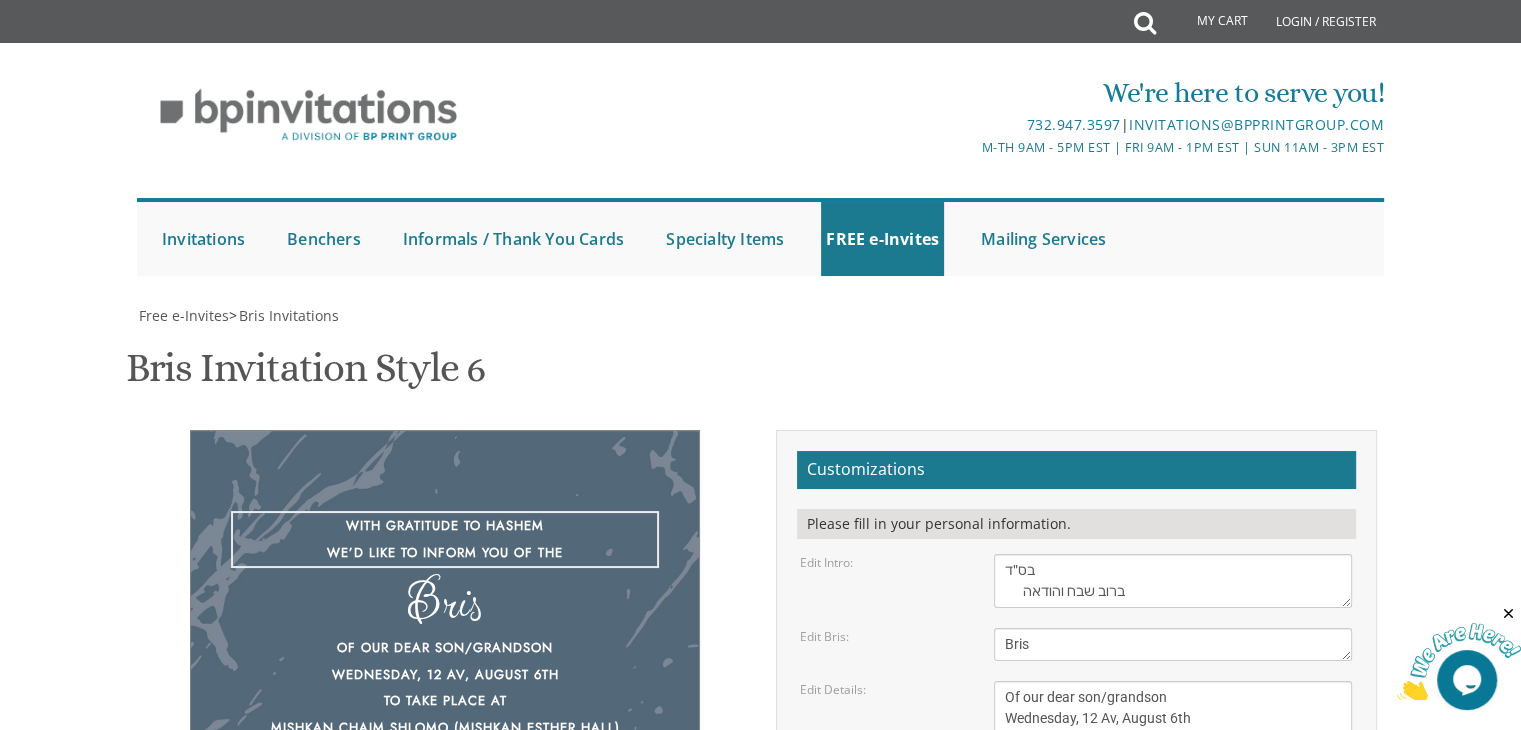 scroll, scrollTop: 14, scrollLeft: 0, axis: vertical 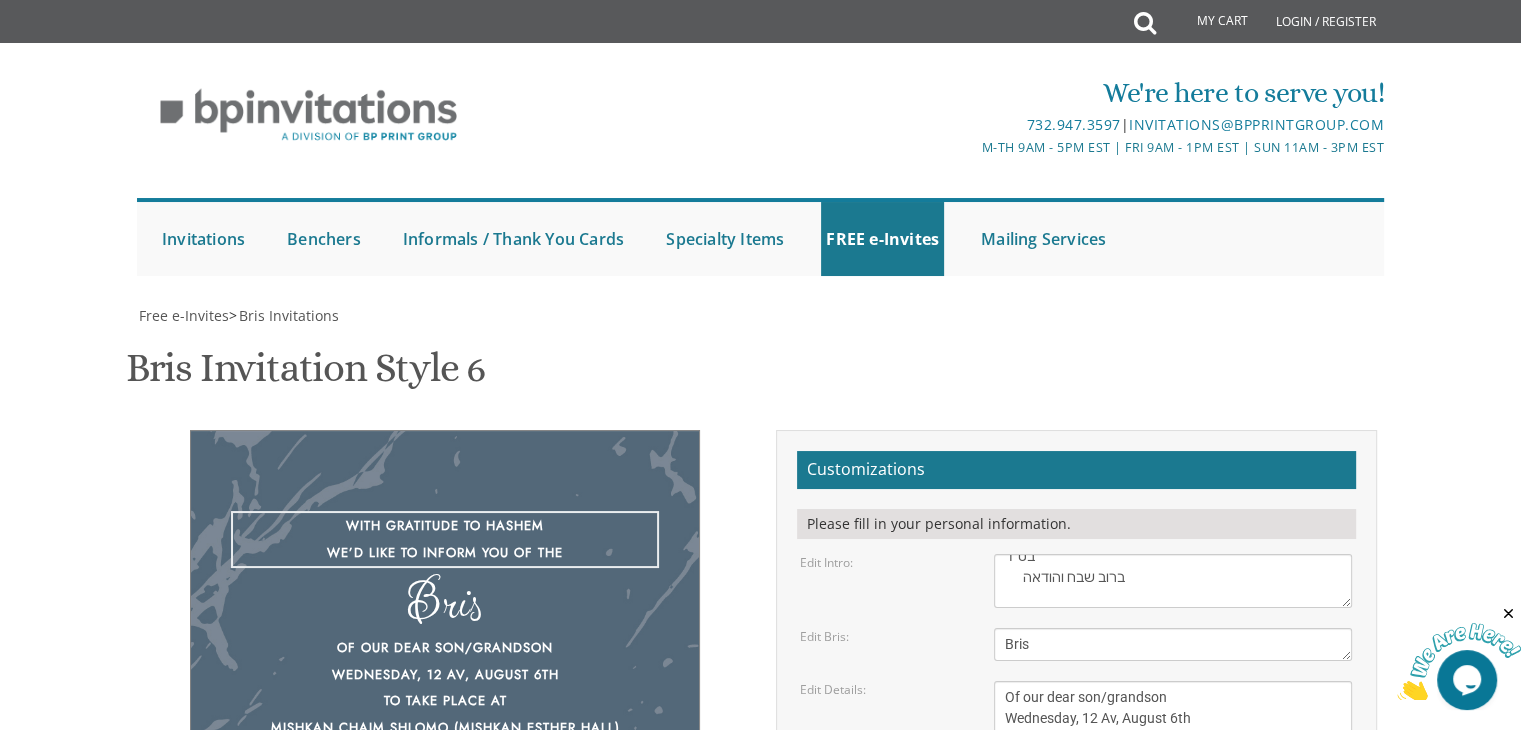 click on "Bris" at bounding box center [1173, 644] 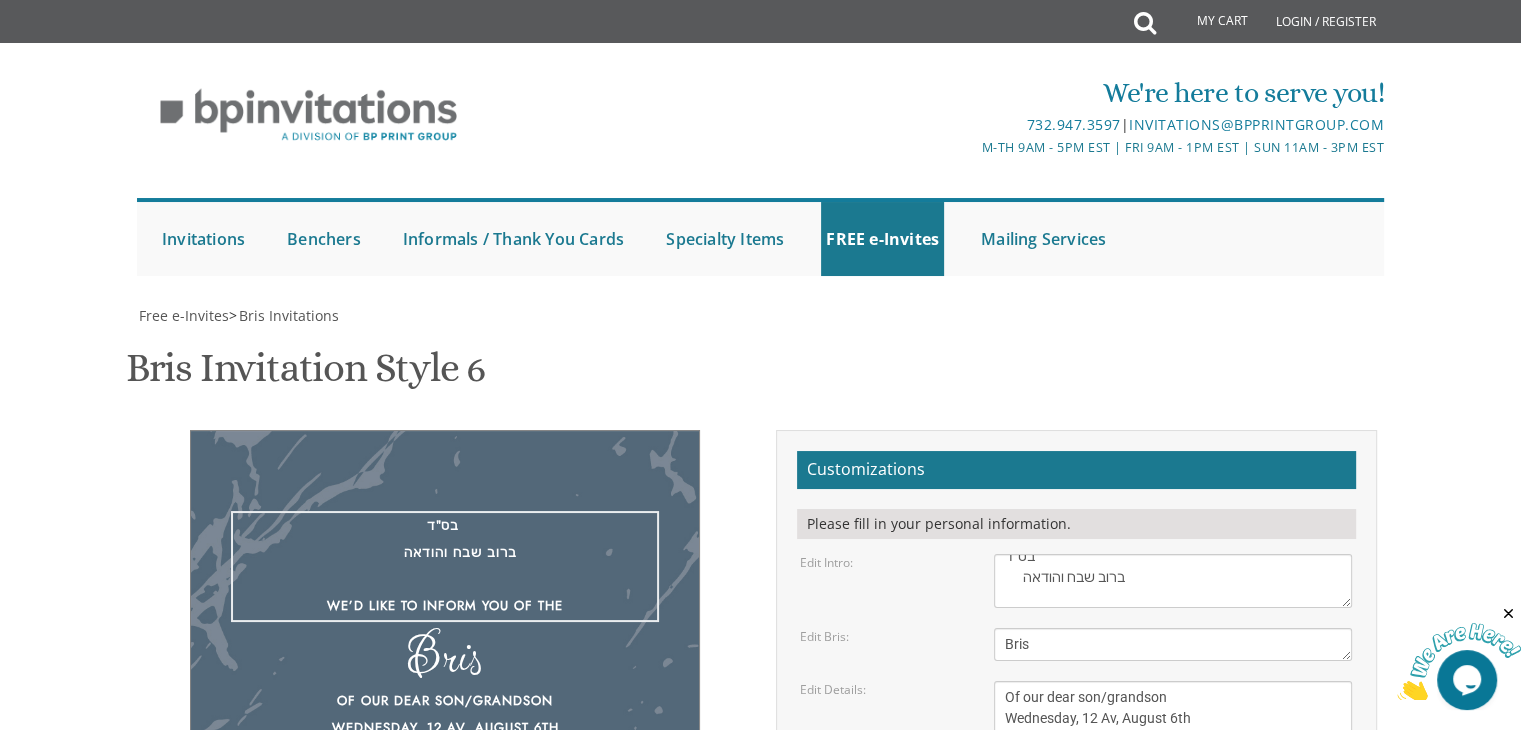 scroll, scrollTop: 0, scrollLeft: 0, axis: both 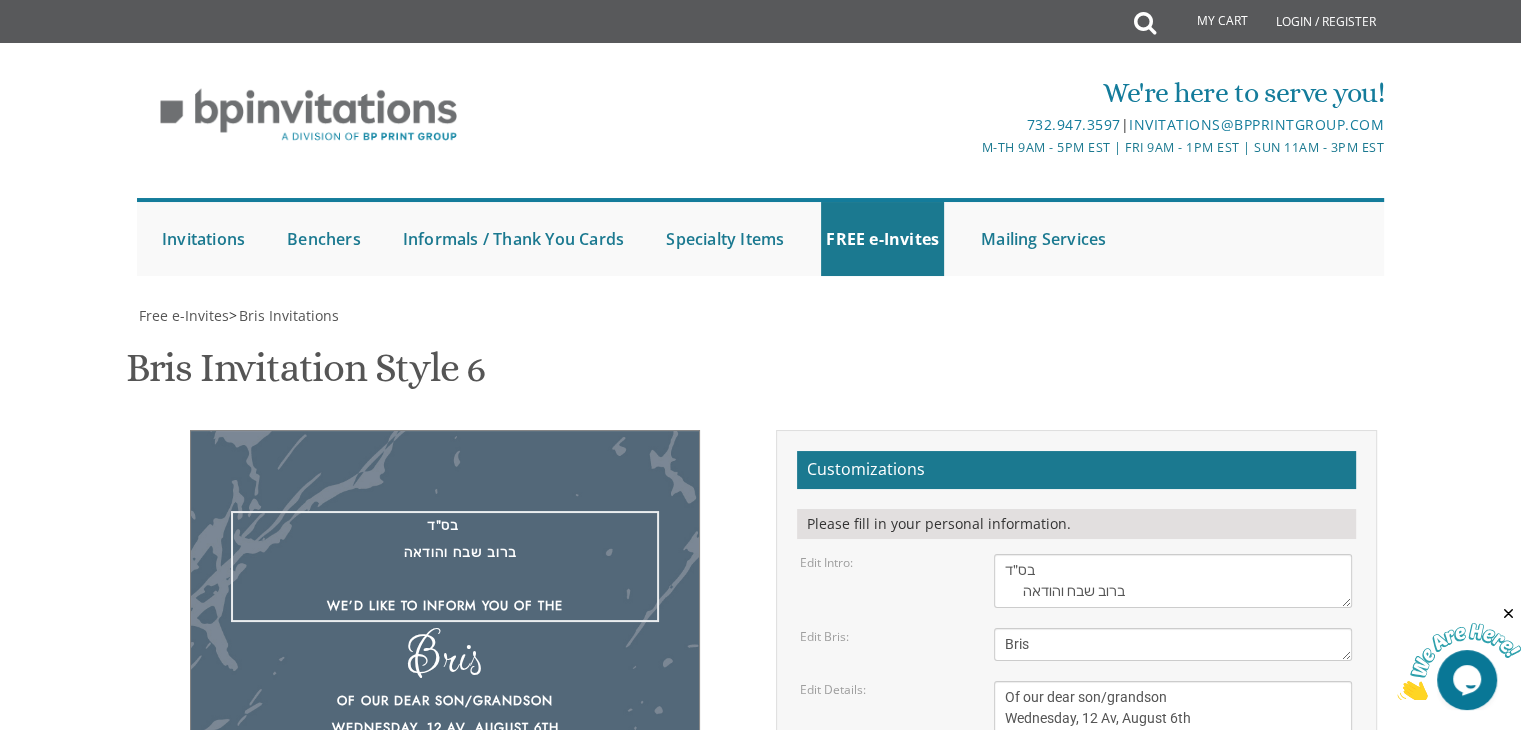 drag, startPoint x: 1152, startPoint y: 264, endPoint x: 960, endPoint y: 217, distance: 197.66891 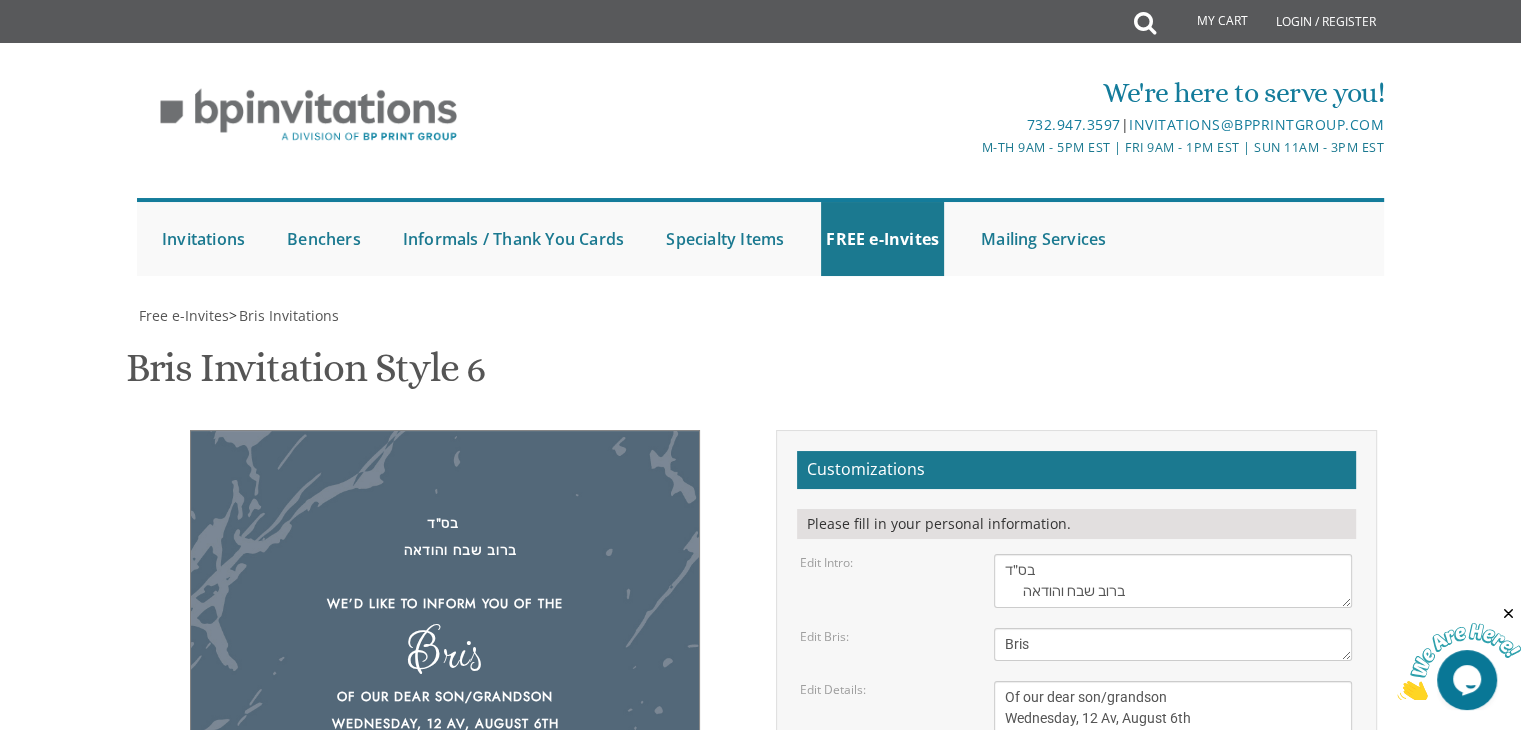 drag, startPoint x: 1032, startPoint y: 265, endPoint x: 1212, endPoint y: 198, distance: 192.0651 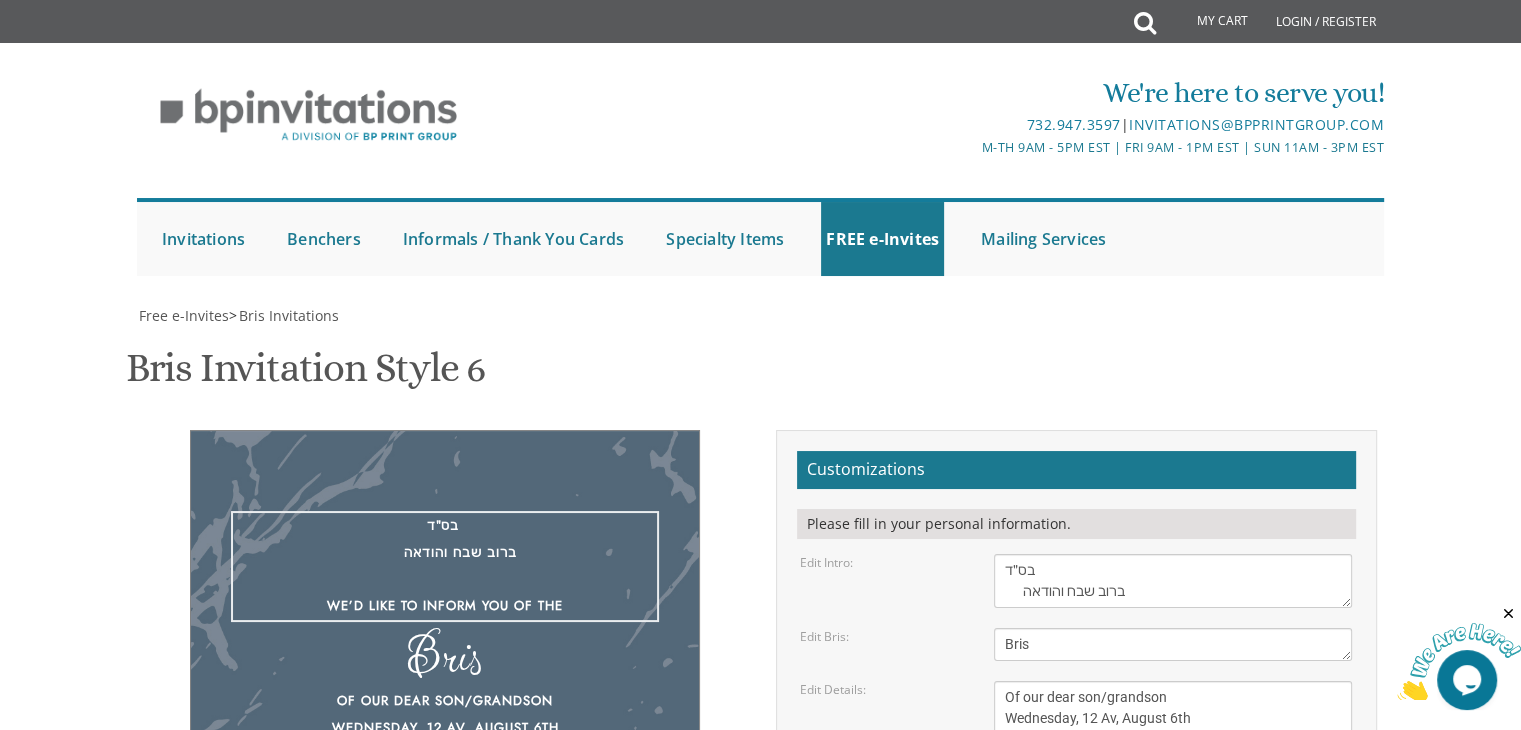 scroll, scrollTop: 14, scrollLeft: 0, axis: vertical 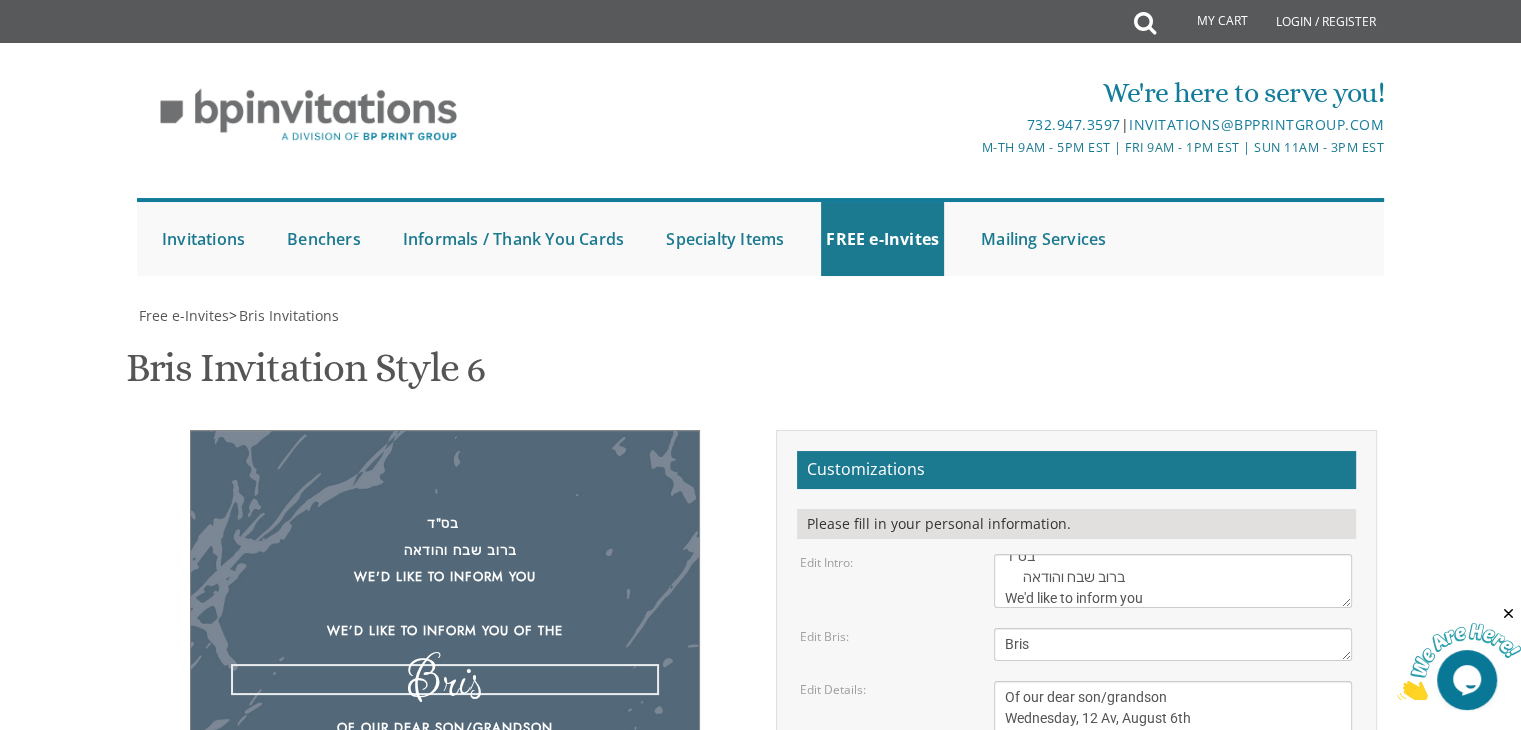 click on "Bris" at bounding box center [1173, 644] 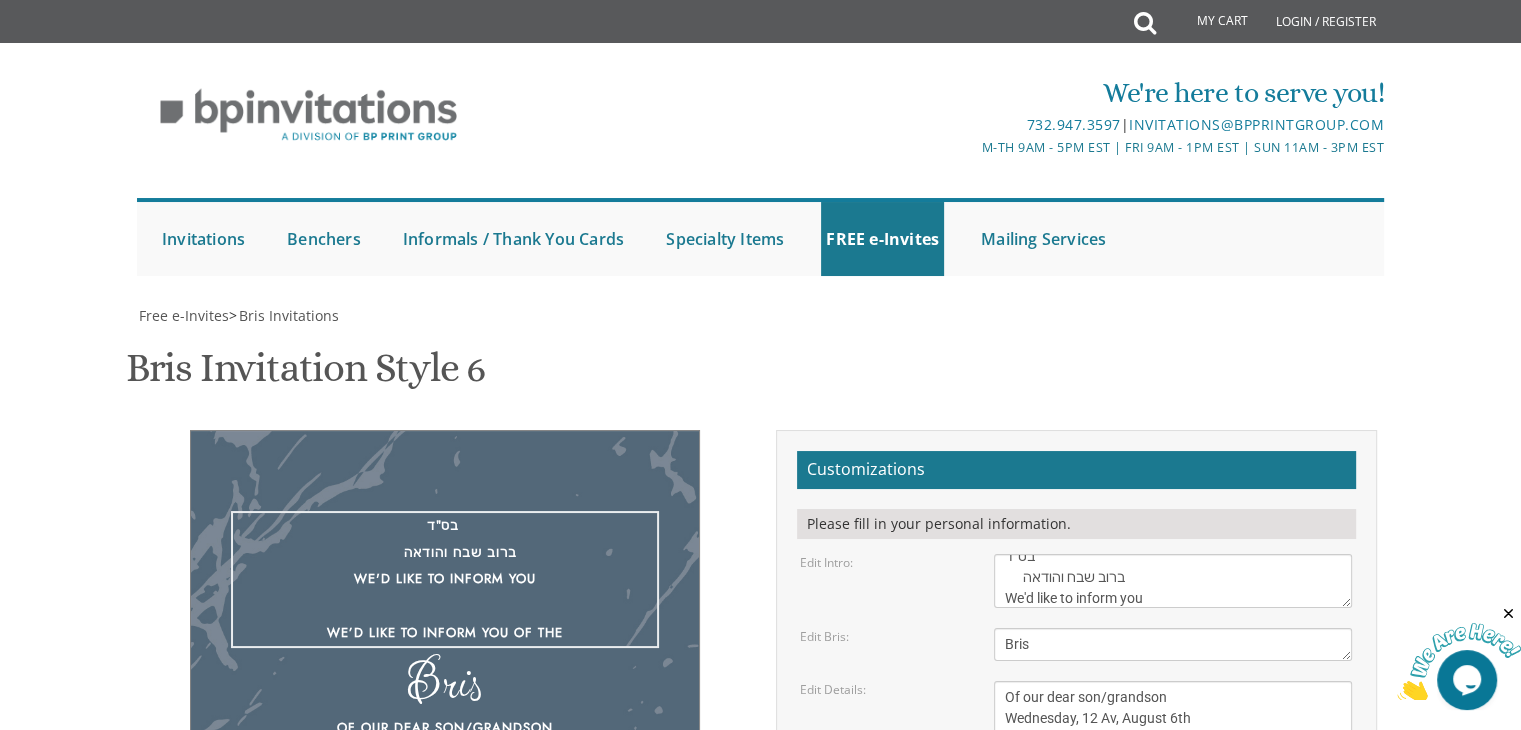 click on "With gratitude to Hashem
We’d like to inform you of the" at bounding box center [1173, 581] 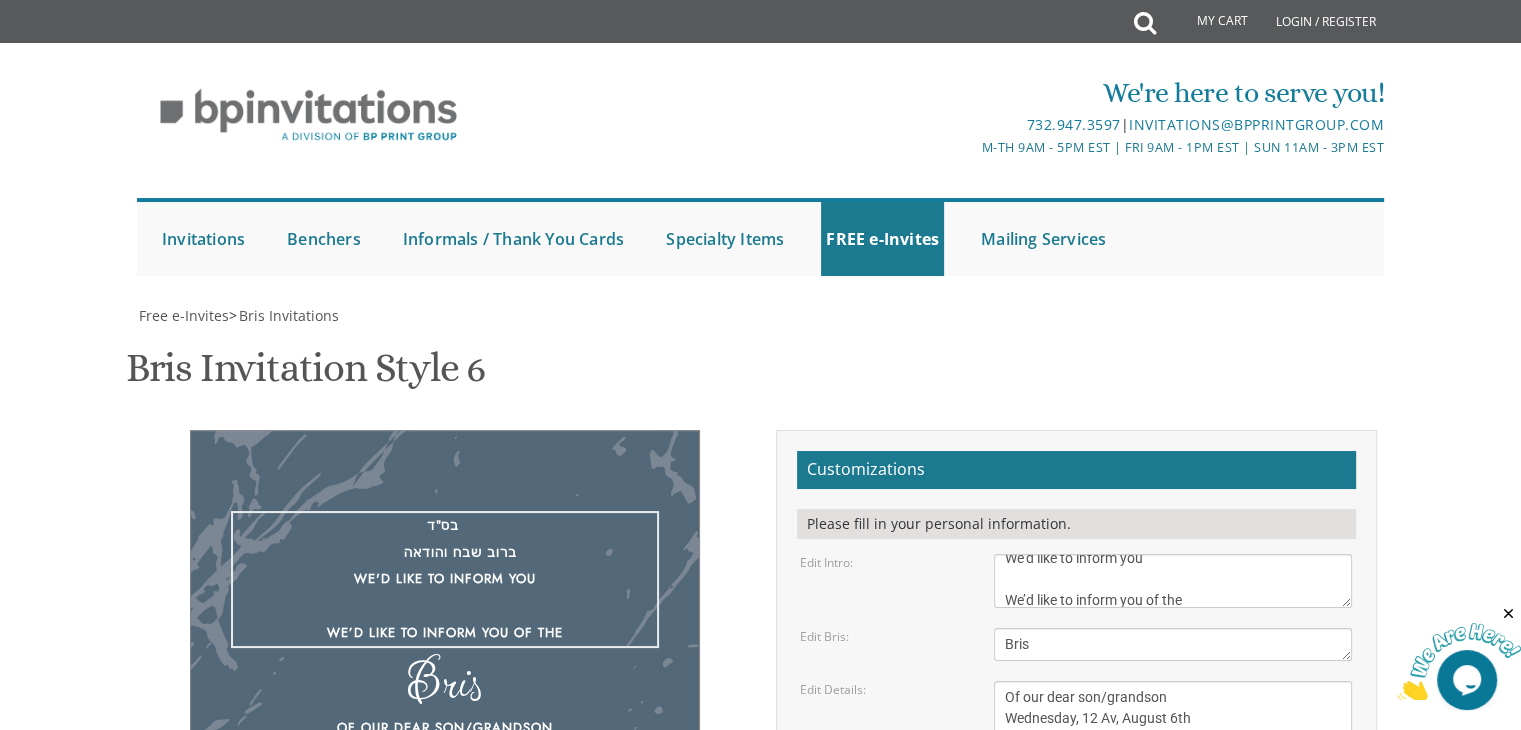 scroll, scrollTop: 63, scrollLeft: 0, axis: vertical 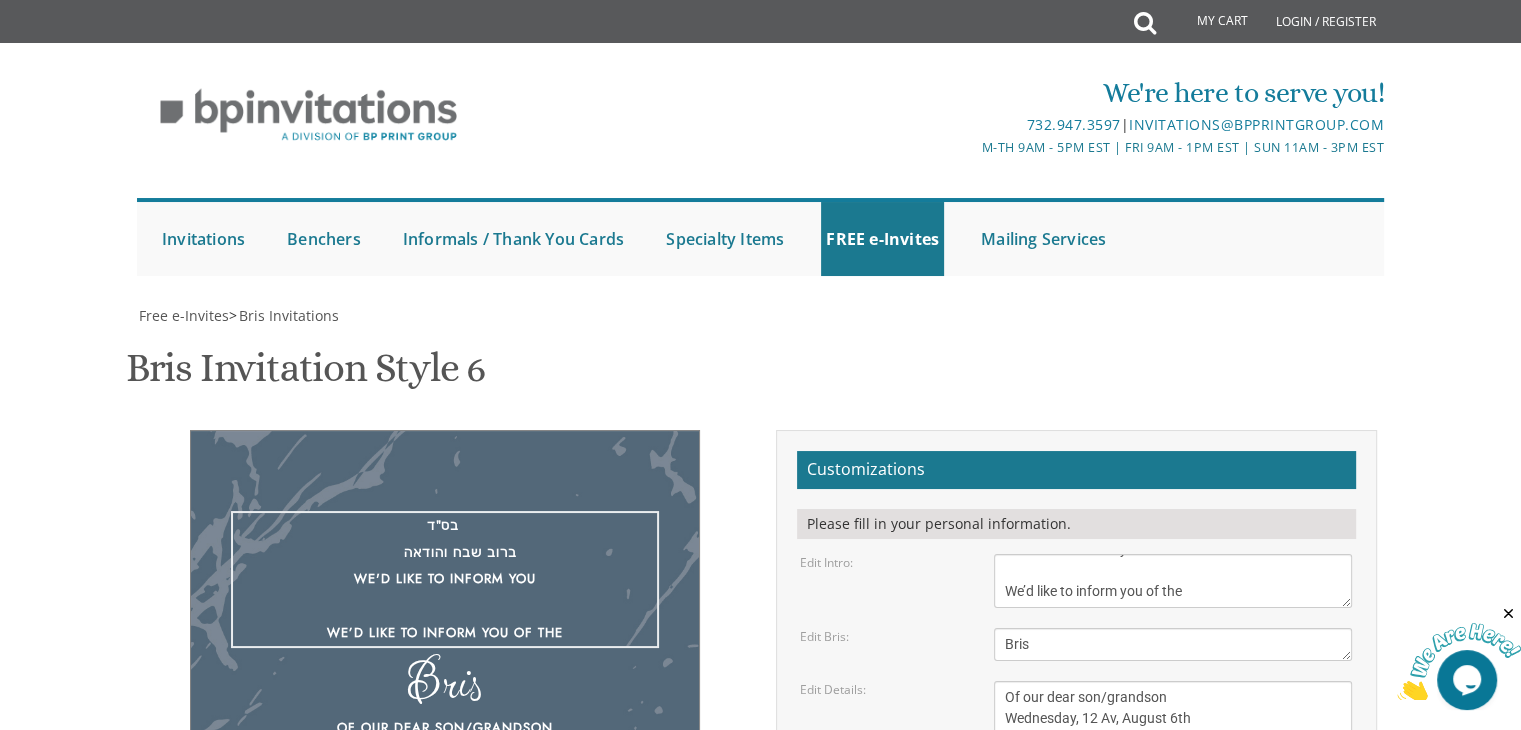 drag, startPoint x: 1174, startPoint y: 277, endPoint x: 972, endPoint y: 265, distance: 202.35612 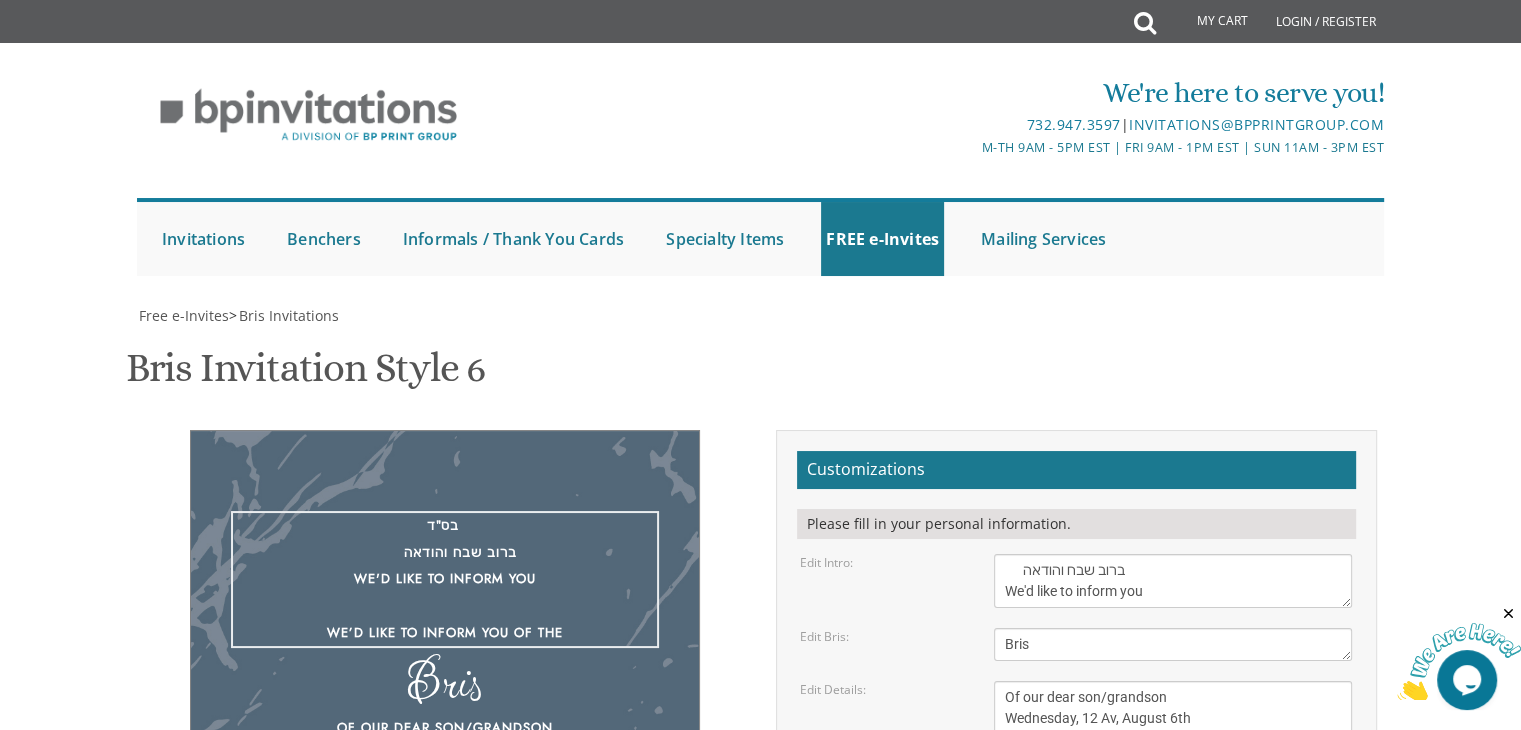 scroll, scrollTop: 20, scrollLeft: 0, axis: vertical 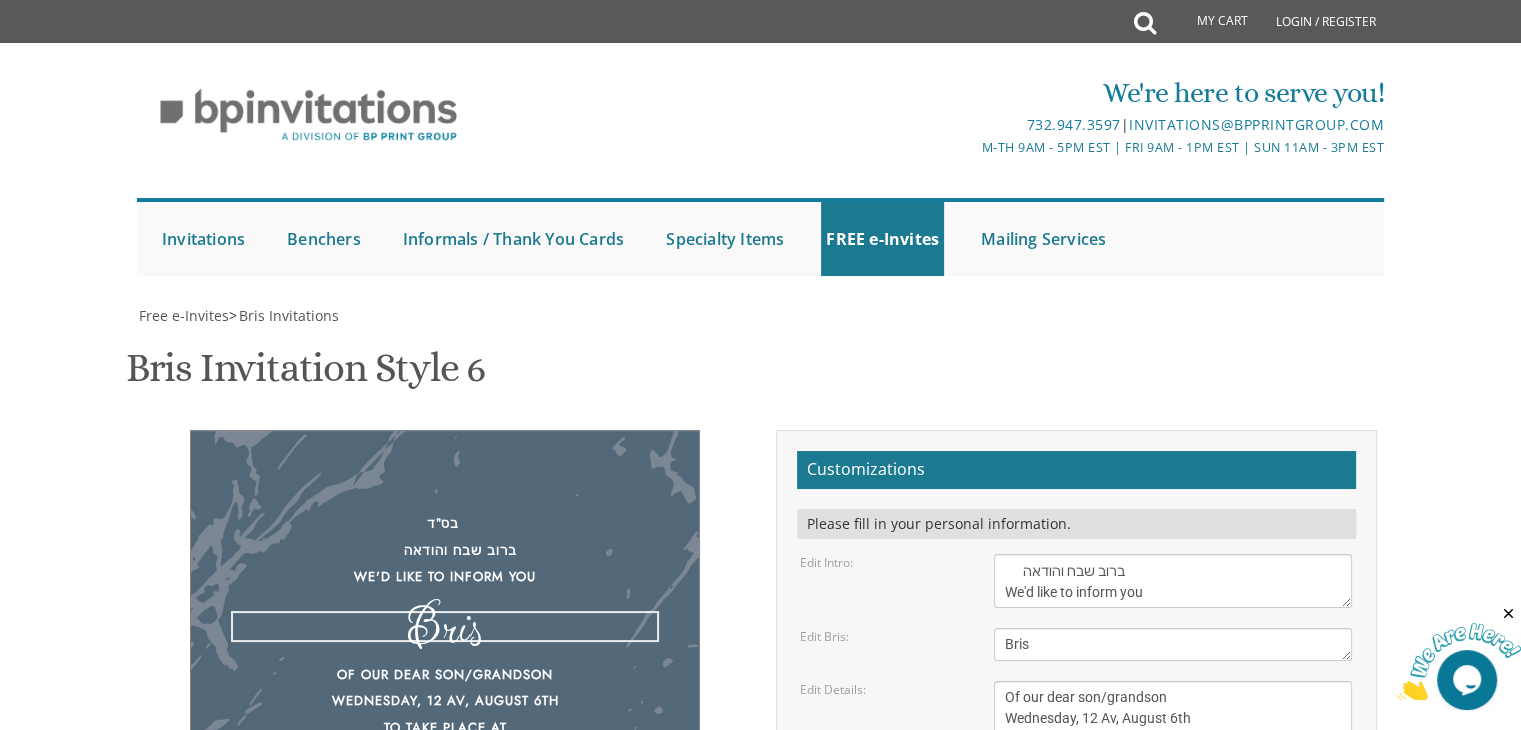 click on "Bris" at bounding box center (1173, 644) 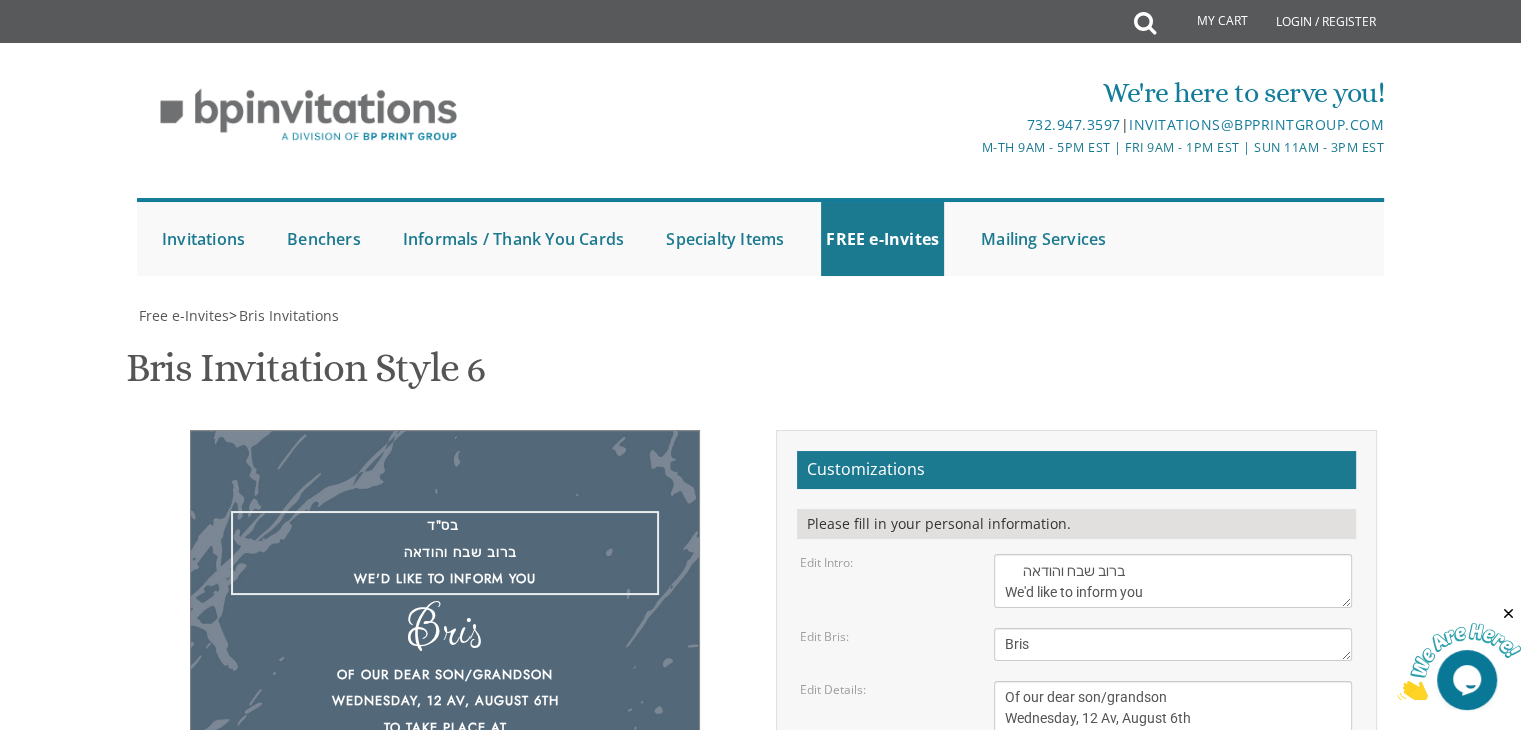 scroll, scrollTop: 0, scrollLeft: 0, axis: both 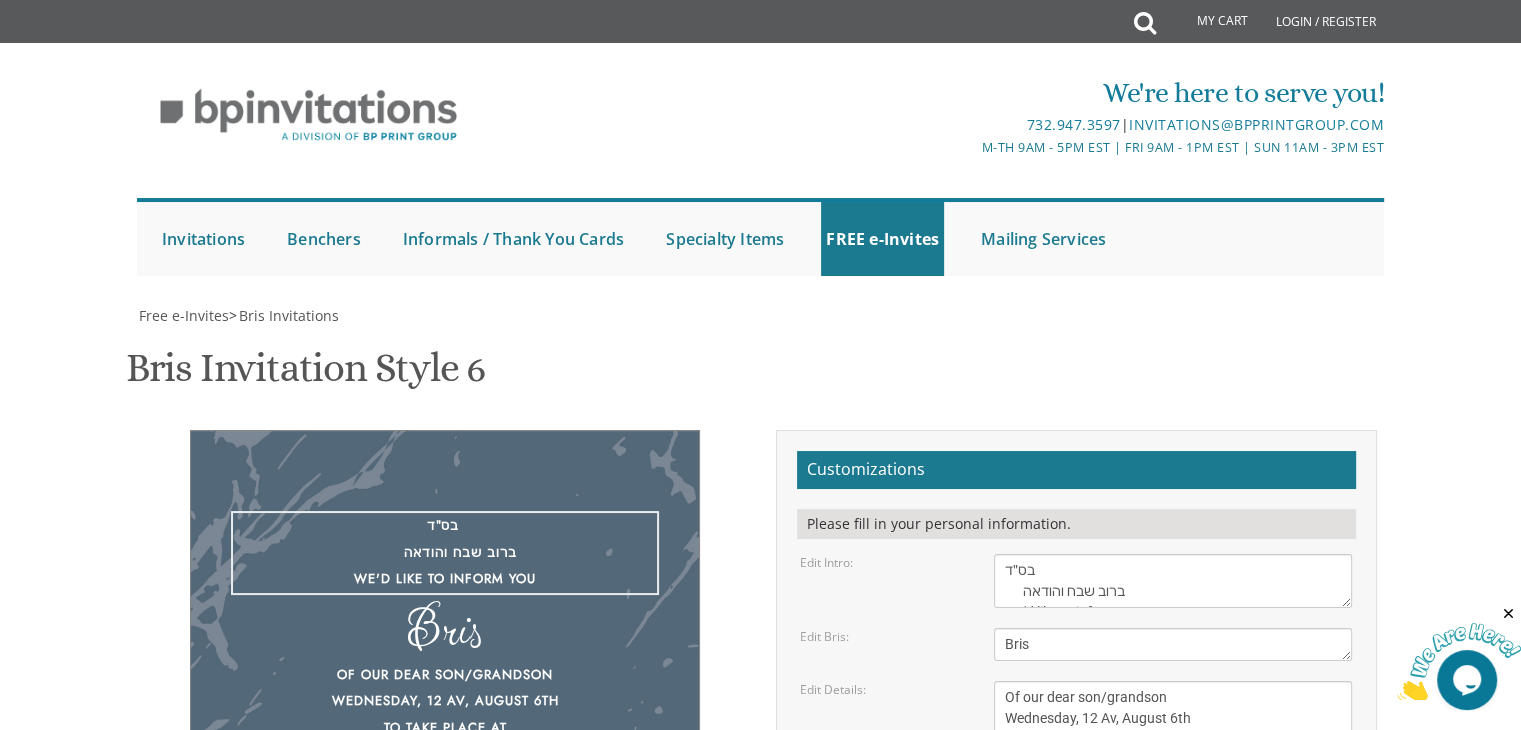 drag, startPoint x: 1142, startPoint y: 251, endPoint x: 1024, endPoint y: 233, distance: 119.36499 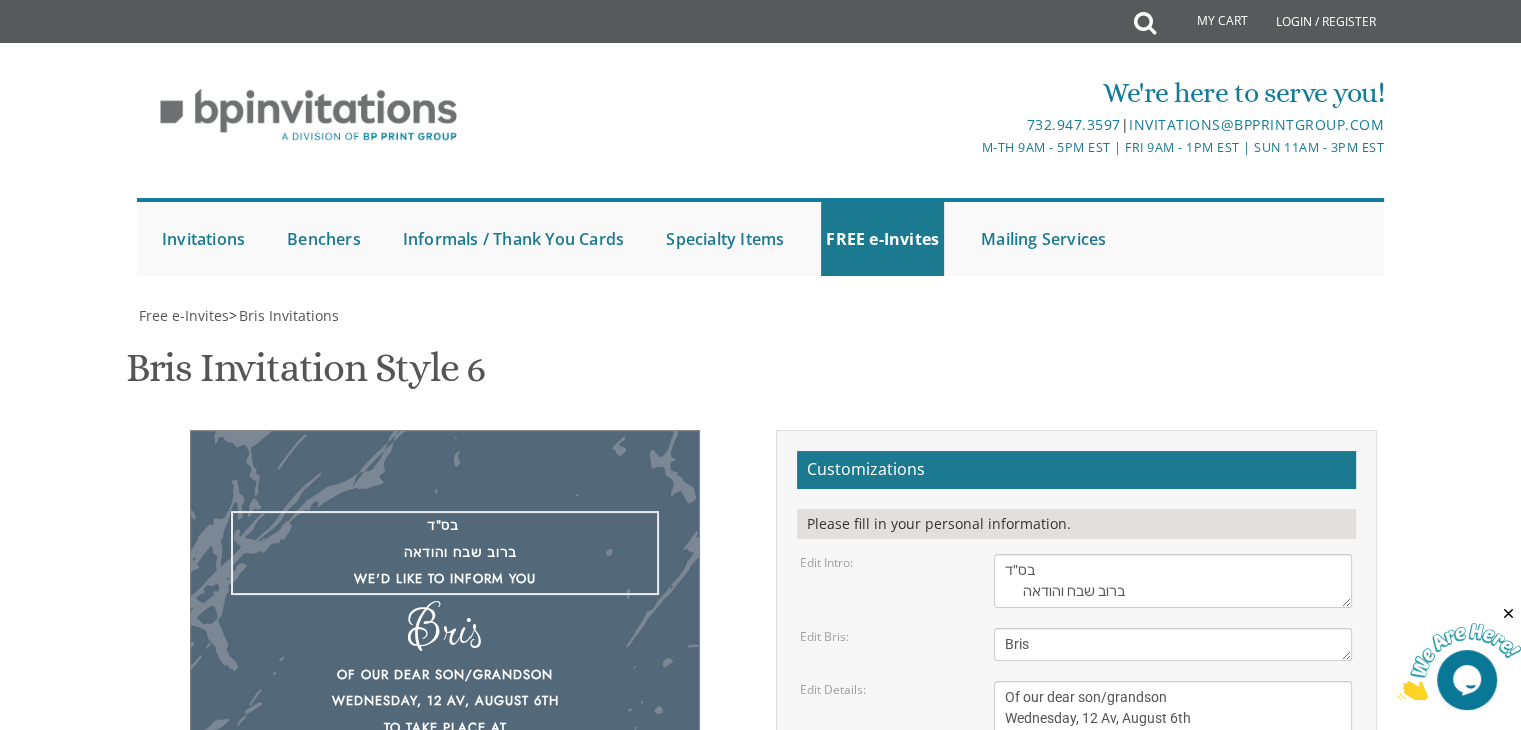 scroll, scrollTop: 14, scrollLeft: 0, axis: vertical 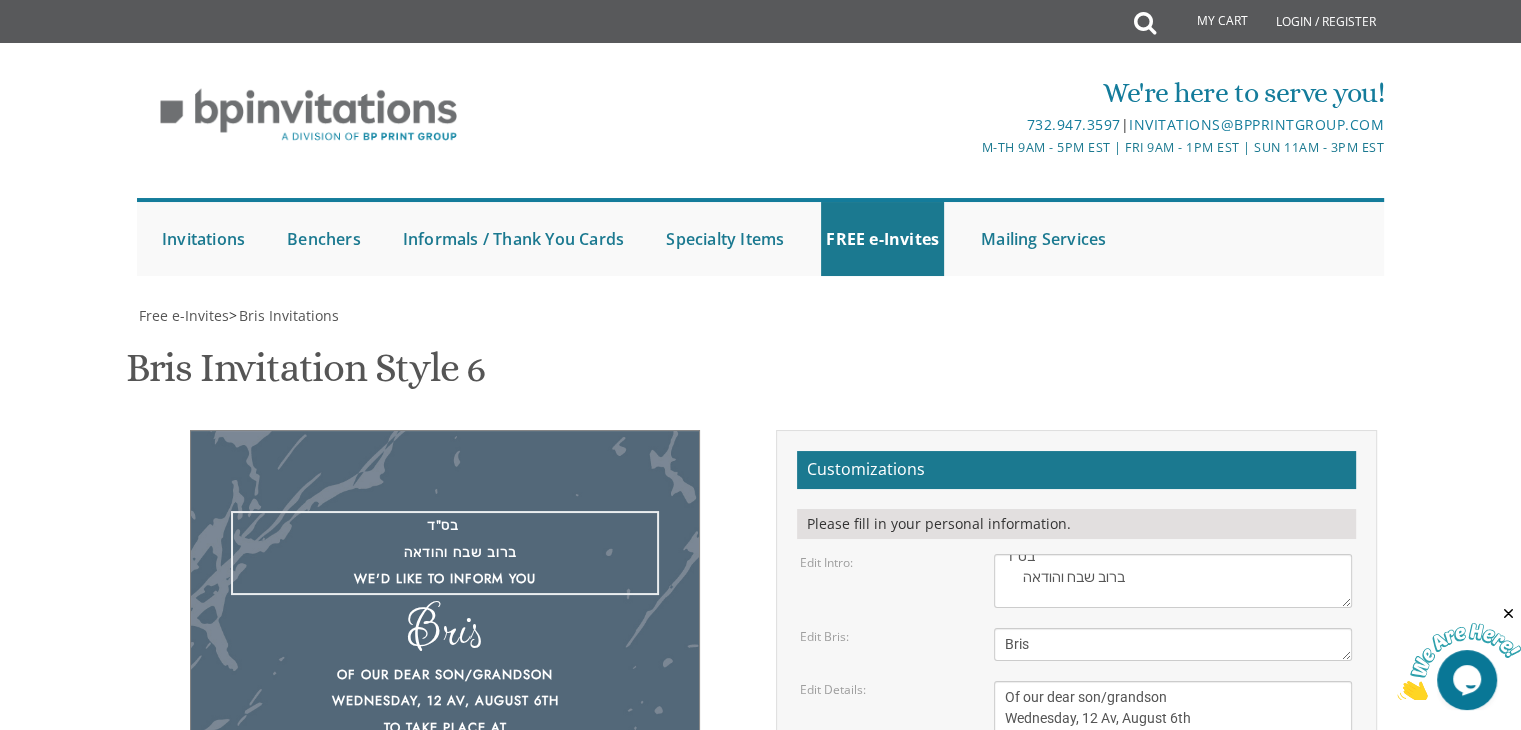 click on "Customizations
Please fill in your personal information.
Edit Intro:
With gratitude to Hashem
We’d like to inform you of the" at bounding box center [1076, 760] 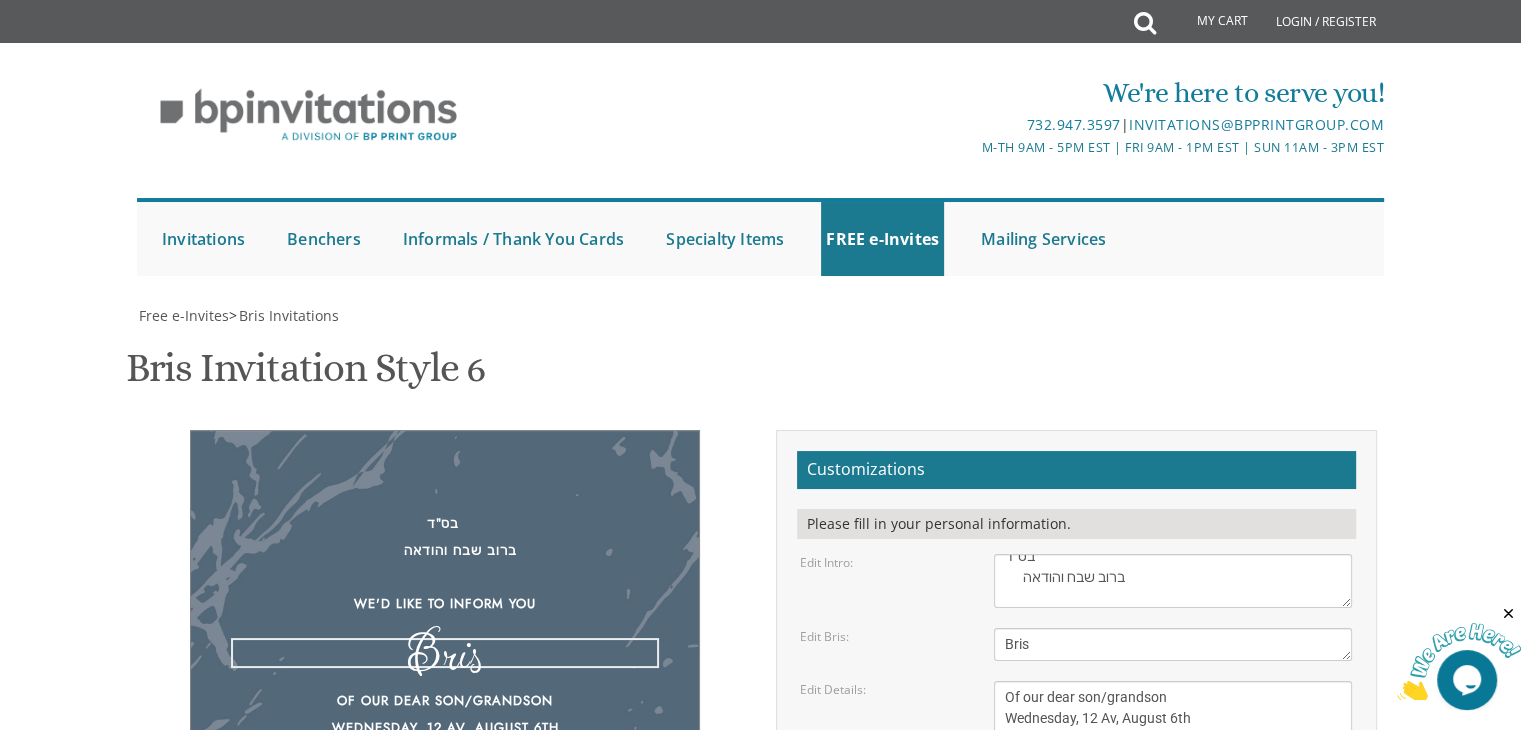 click on "Bris" at bounding box center (1173, 644) 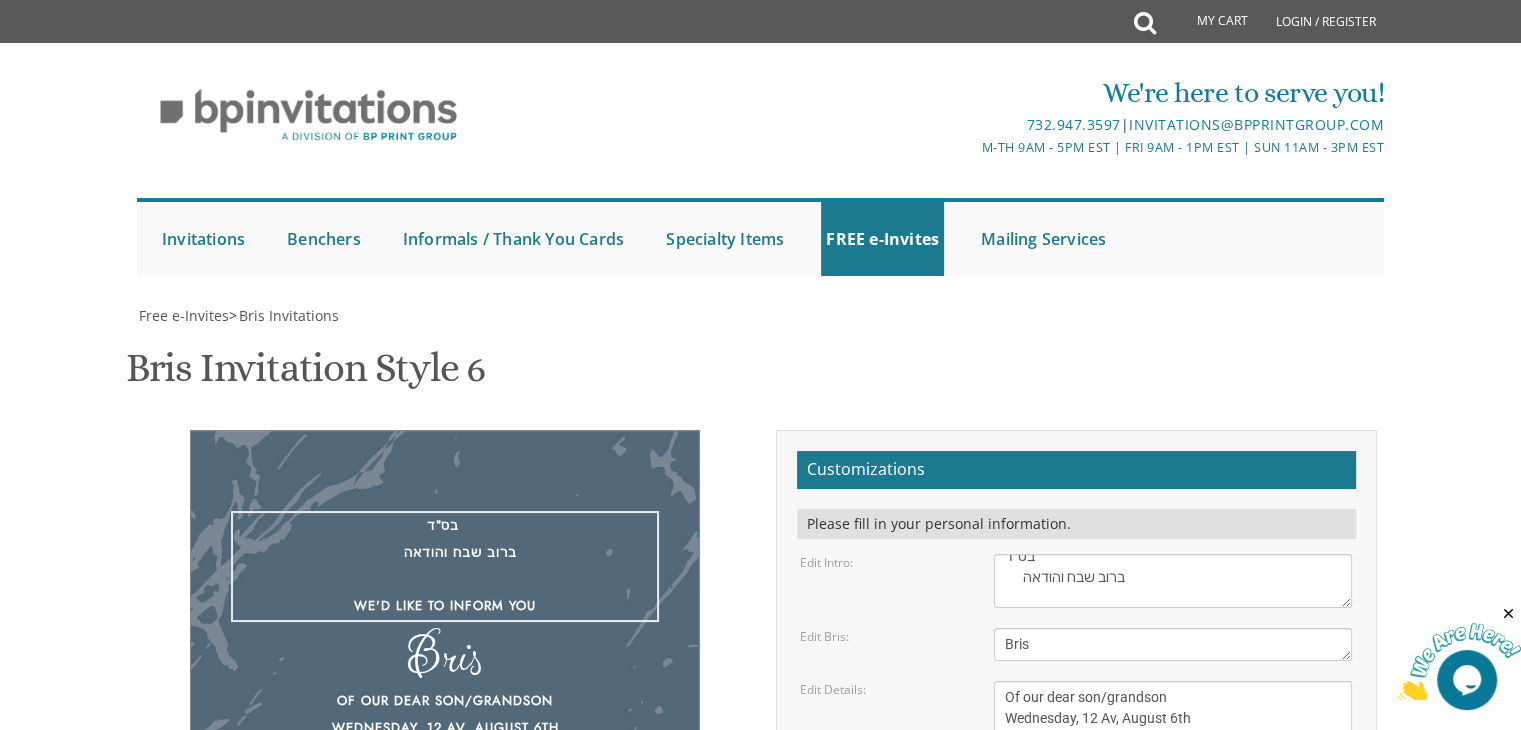 click on "With gratitude to Hashem
We’d like to inform you of the" at bounding box center [1173, 581] 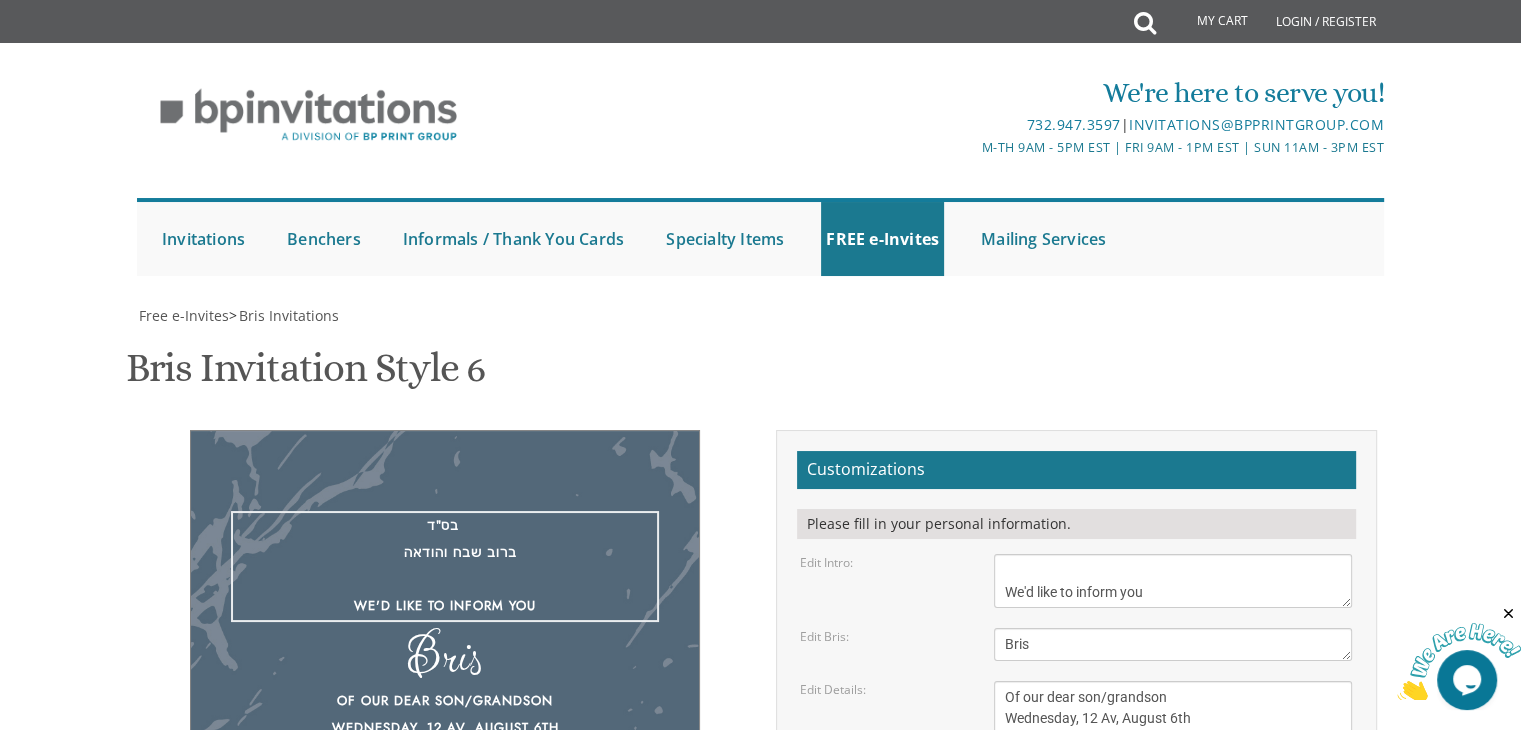 click on "With gratitude to Hashem
We’d like to inform you of the" at bounding box center (1173, 581) 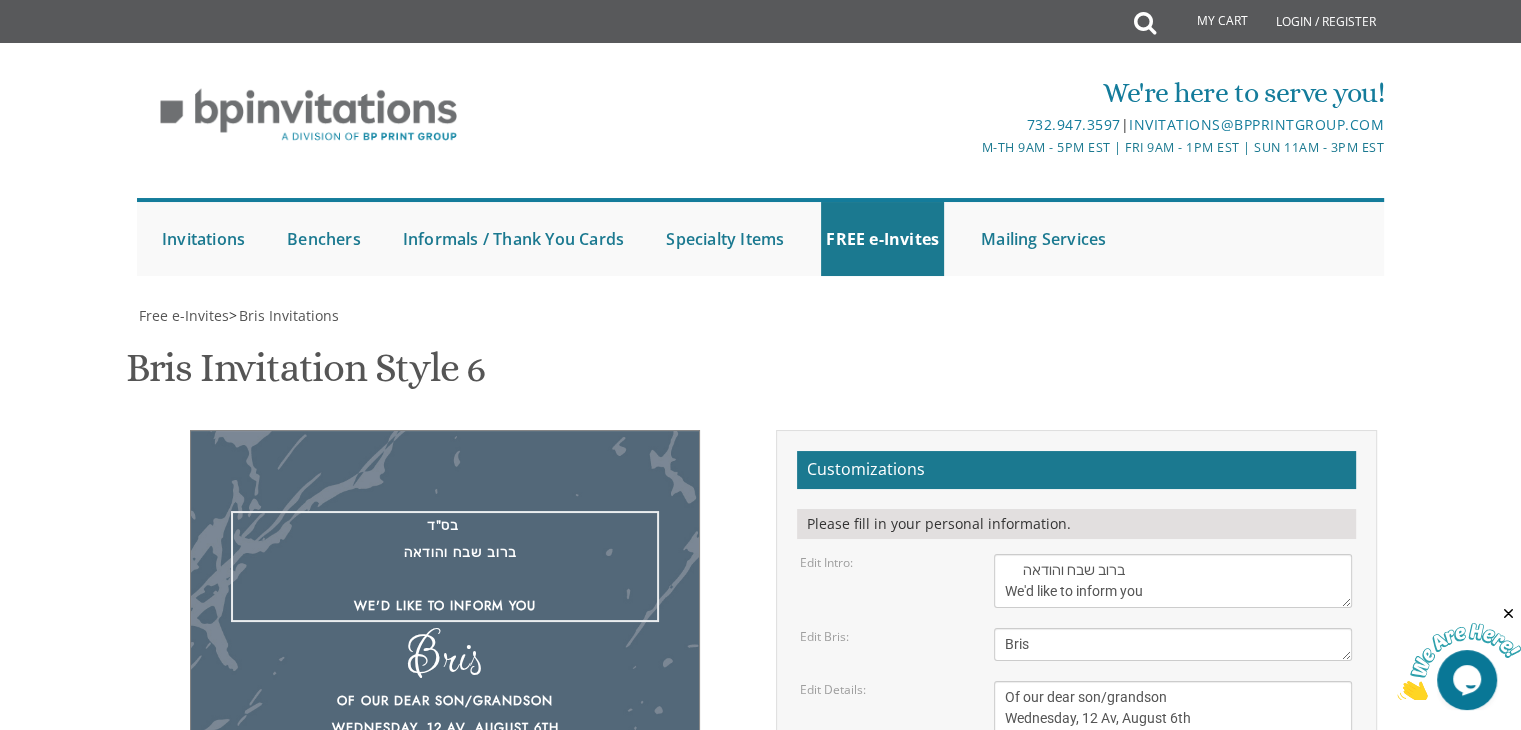 scroll, scrollTop: 20, scrollLeft: 0, axis: vertical 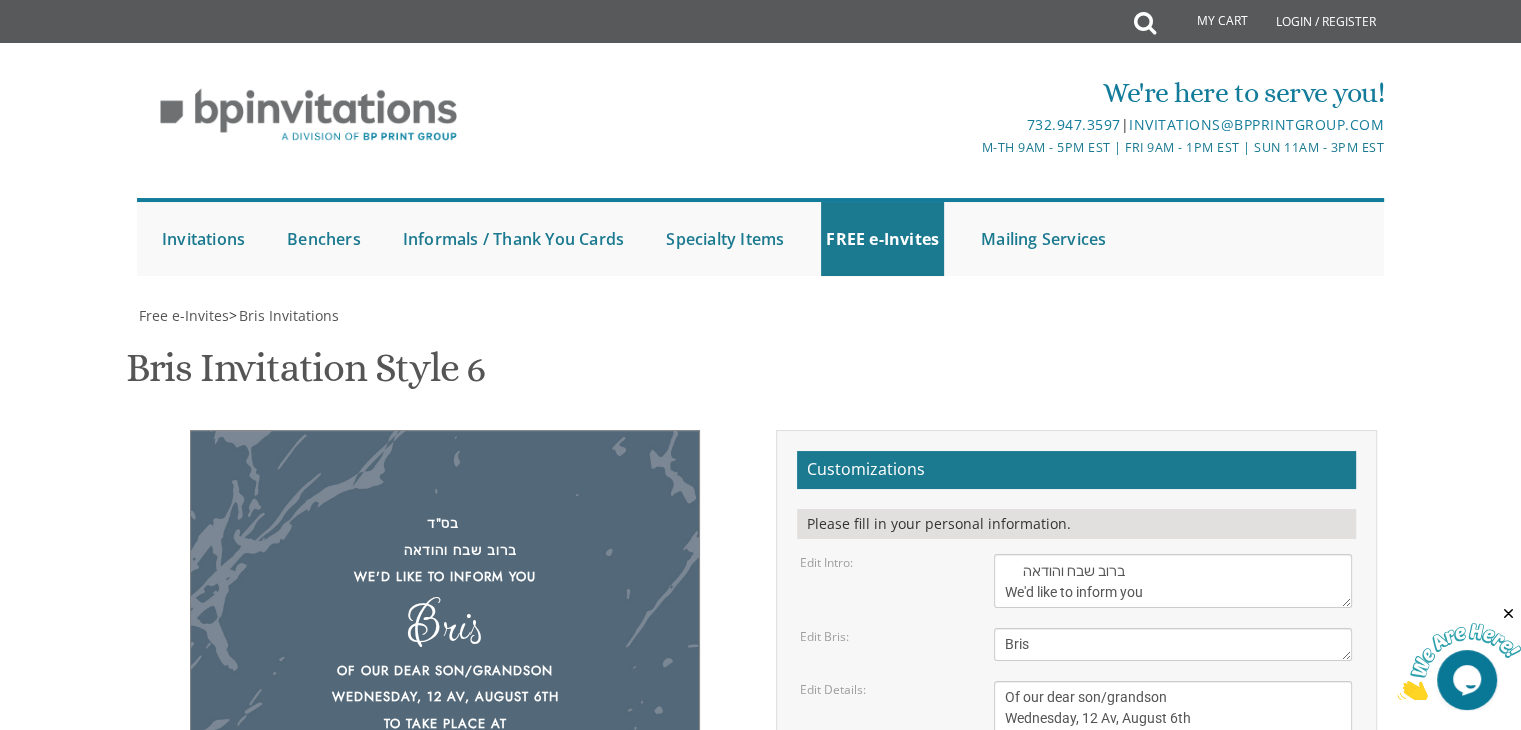 click on "Customizations
Please fill in your personal information.
Edit Intro:
With gratitude to Hashem
We’d like to inform you of the" at bounding box center [1076, 760] 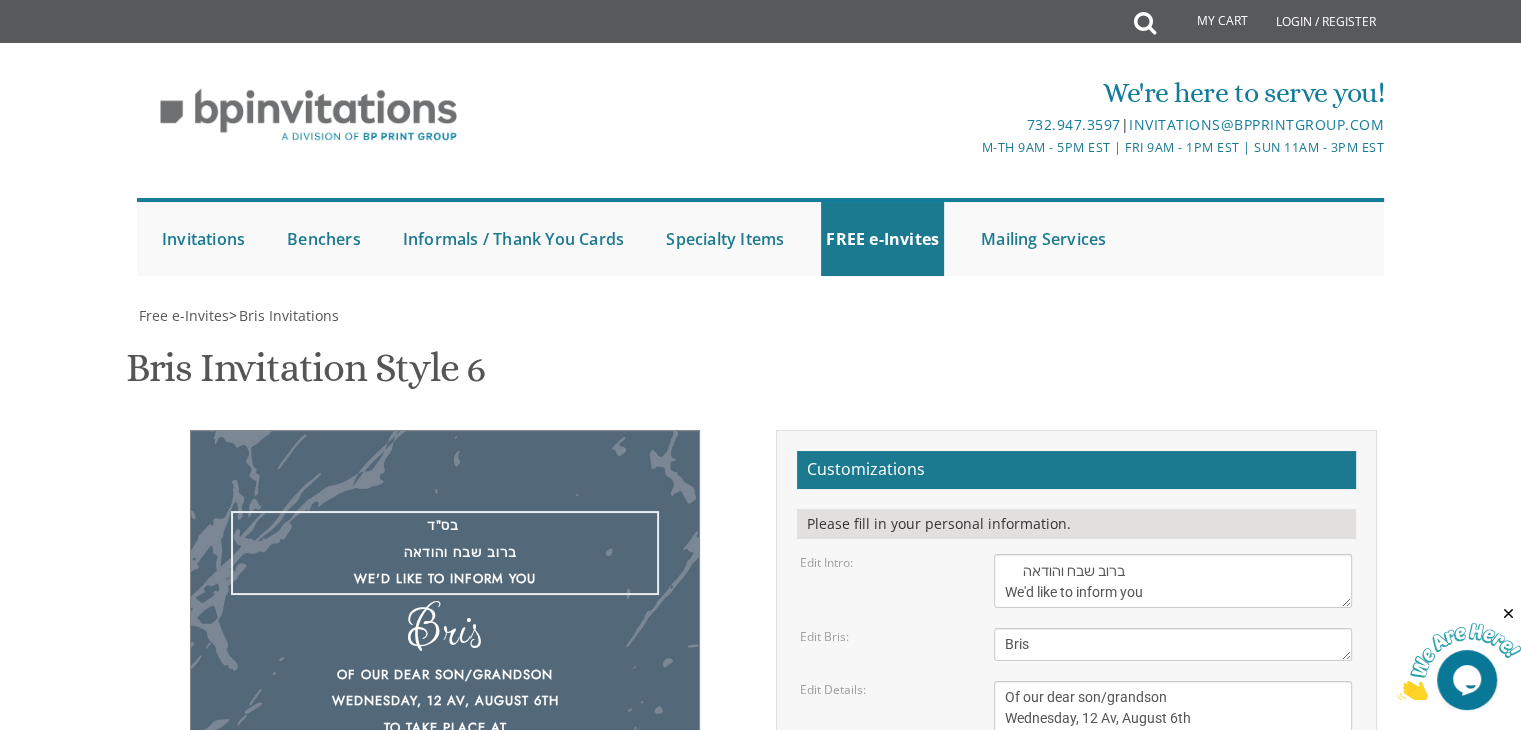 click on "With gratitude to Hashem
We’d like to inform you of the" at bounding box center [1173, 581] 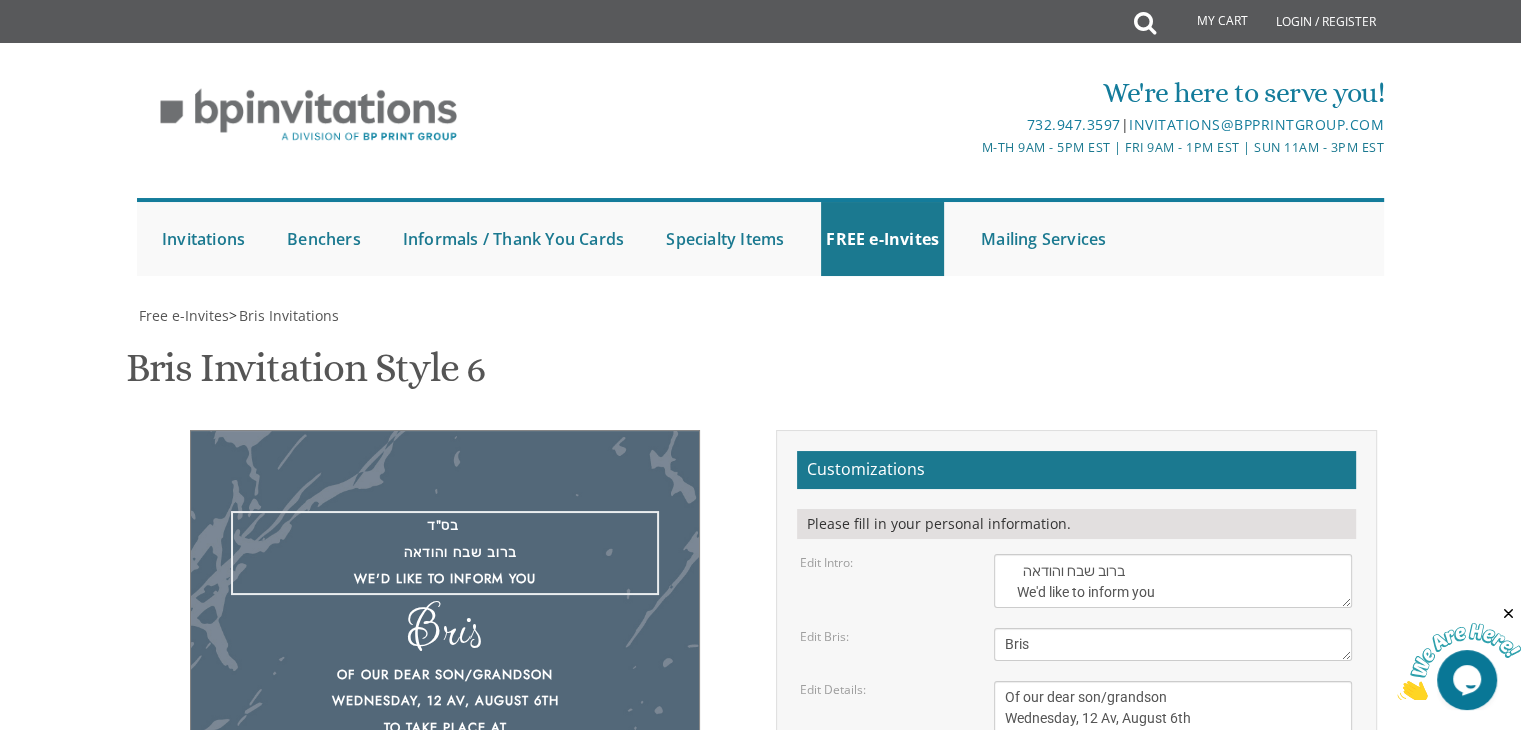 click on "Bris" at bounding box center (1173, 644) 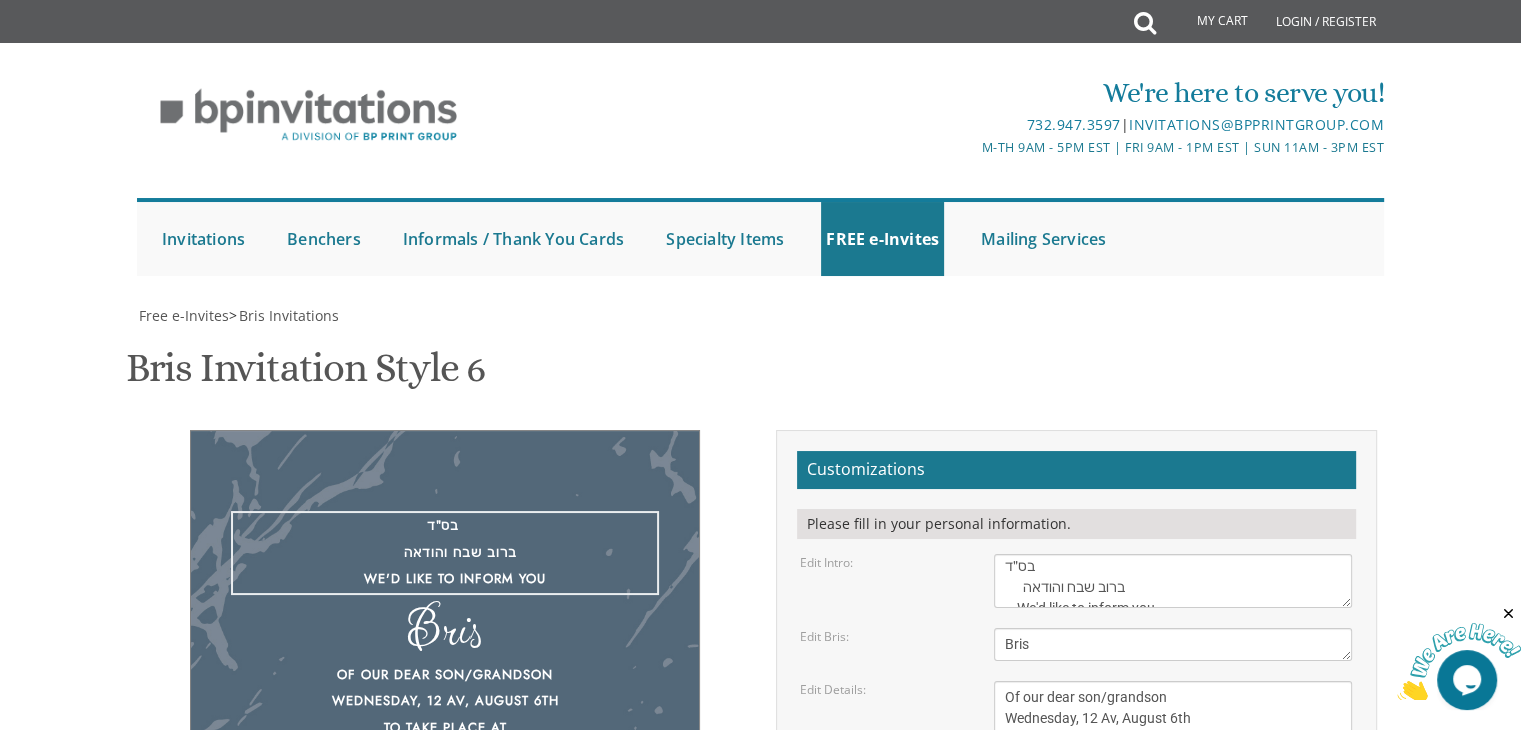 scroll, scrollTop: 0, scrollLeft: 0, axis: both 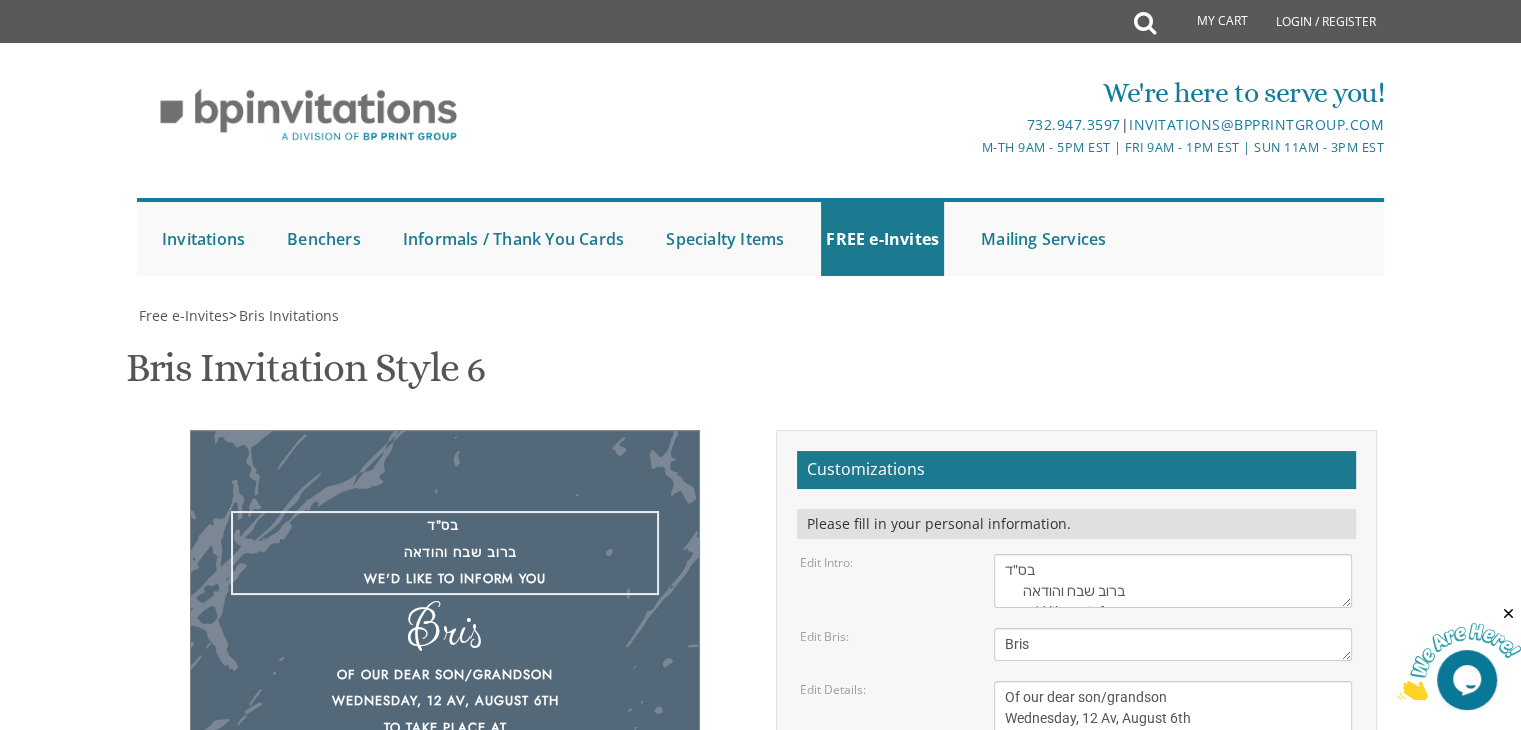 click on "With gratitude to Hashem
We’d like to inform you of the" at bounding box center [1173, 581] 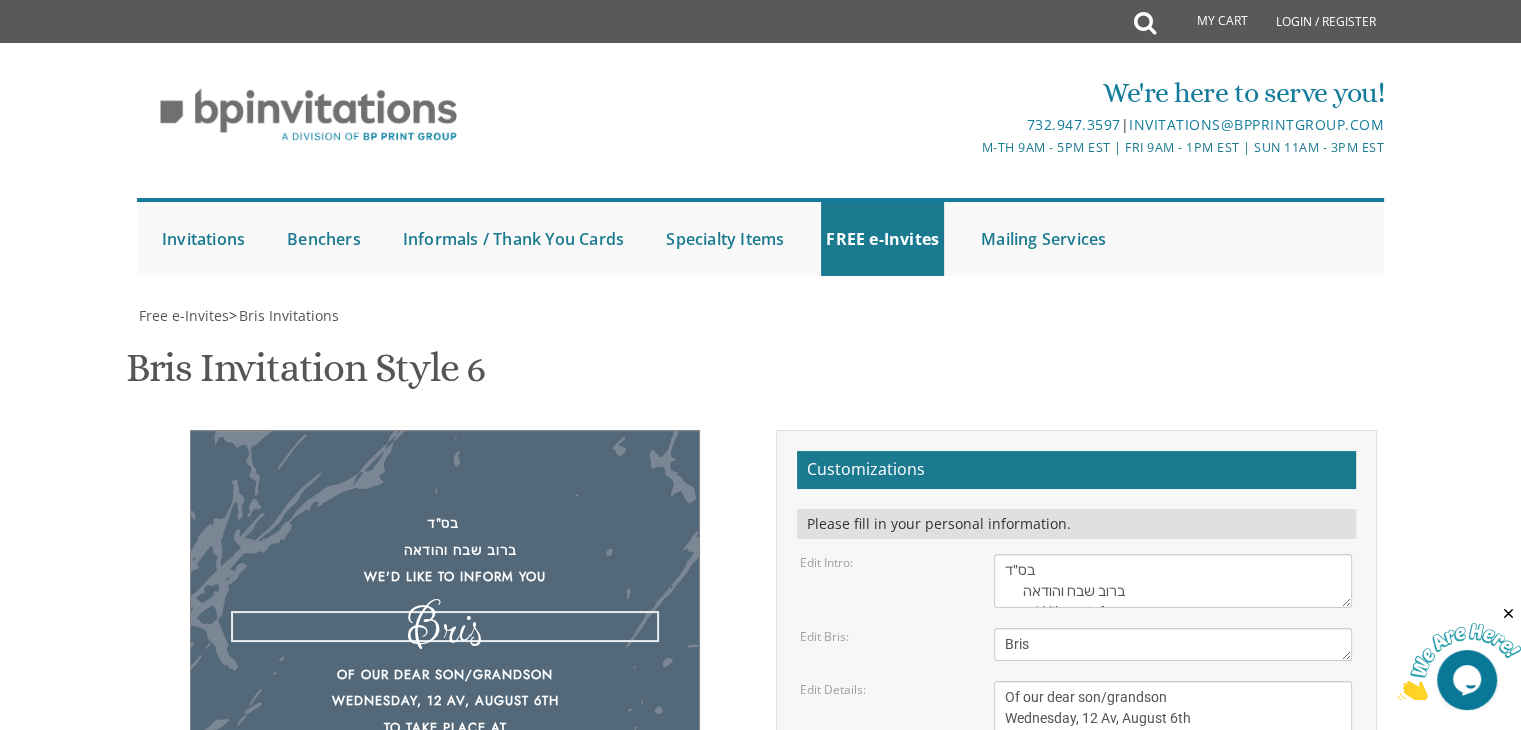 click on "With gratitude to Hashem
We’d like to inform you of the" at bounding box center [1173, 581] 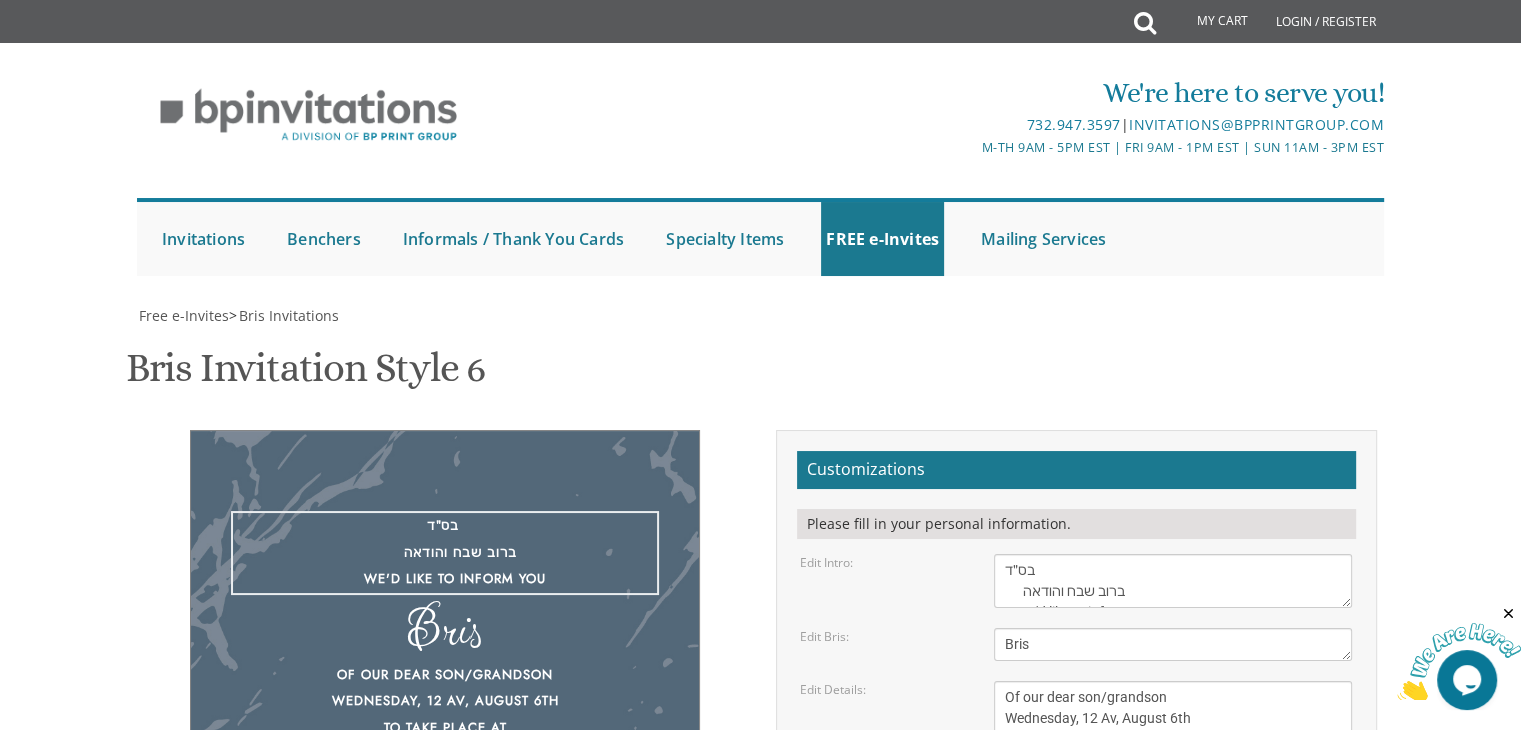 click on "With gratitude to Hashem
We’d like to inform you of the" at bounding box center (1173, 581) 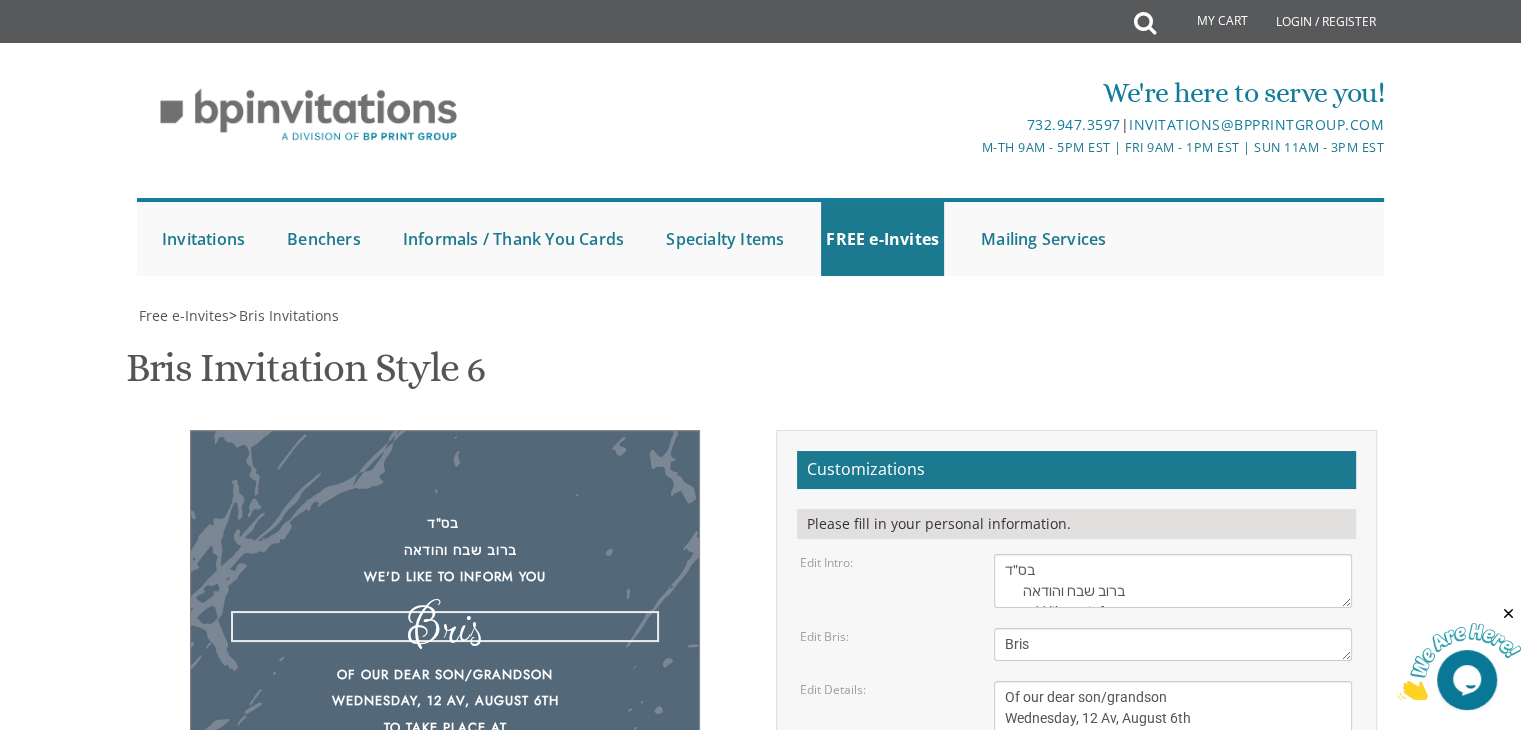 scroll, scrollTop: 572, scrollLeft: 0, axis: vertical 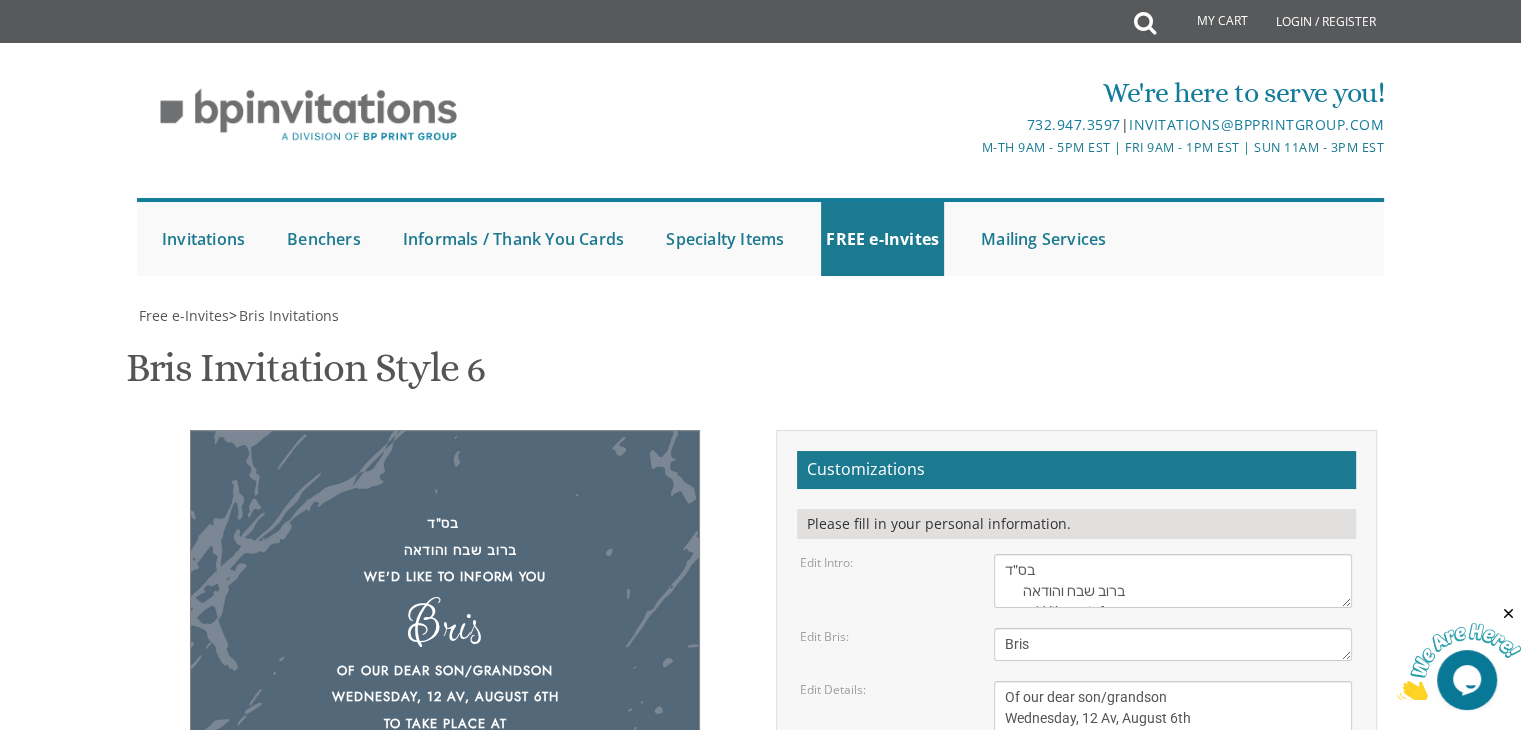 type on "[EMAIL]" 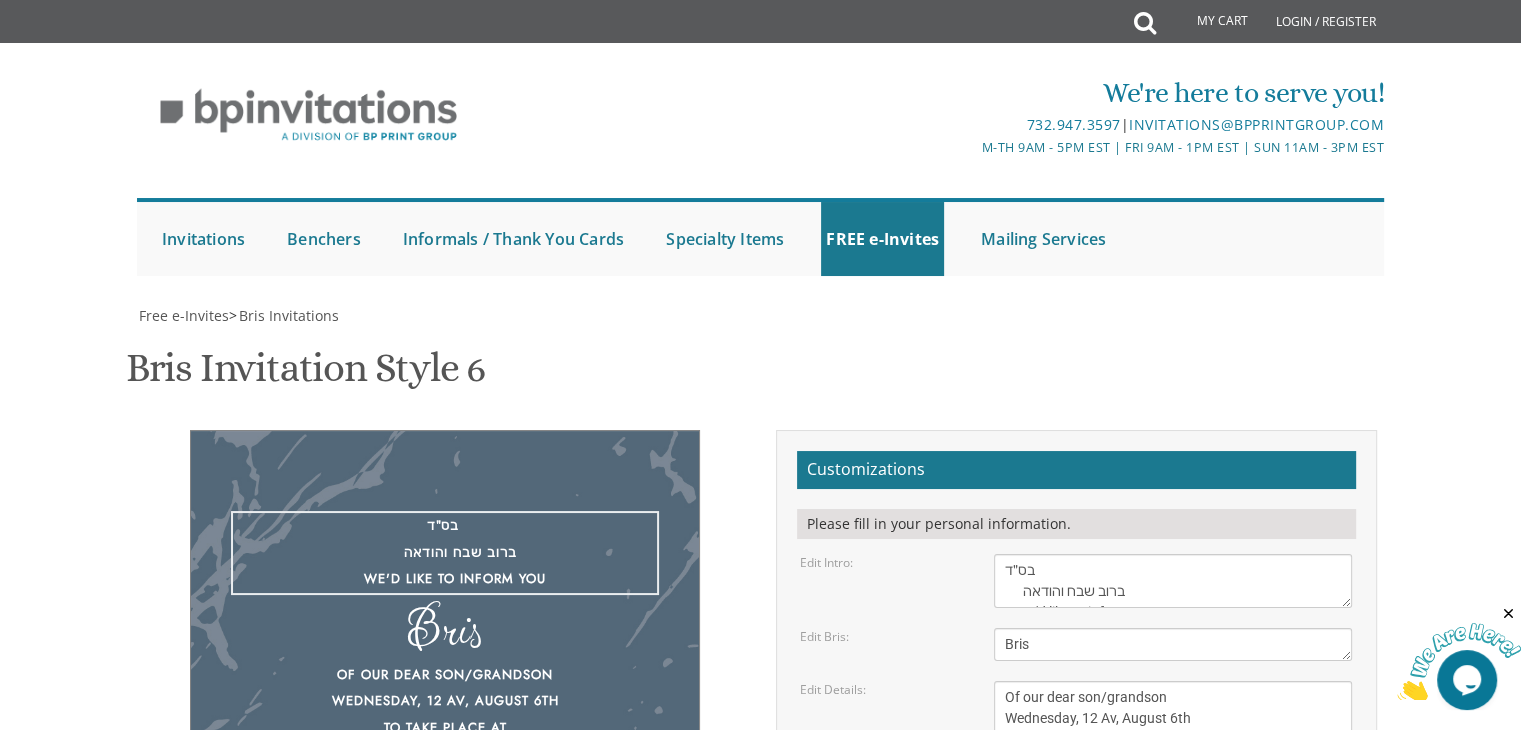 click on "With gratitude to Hashem
We’d like to inform you of the" at bounding box center (1173, 581) 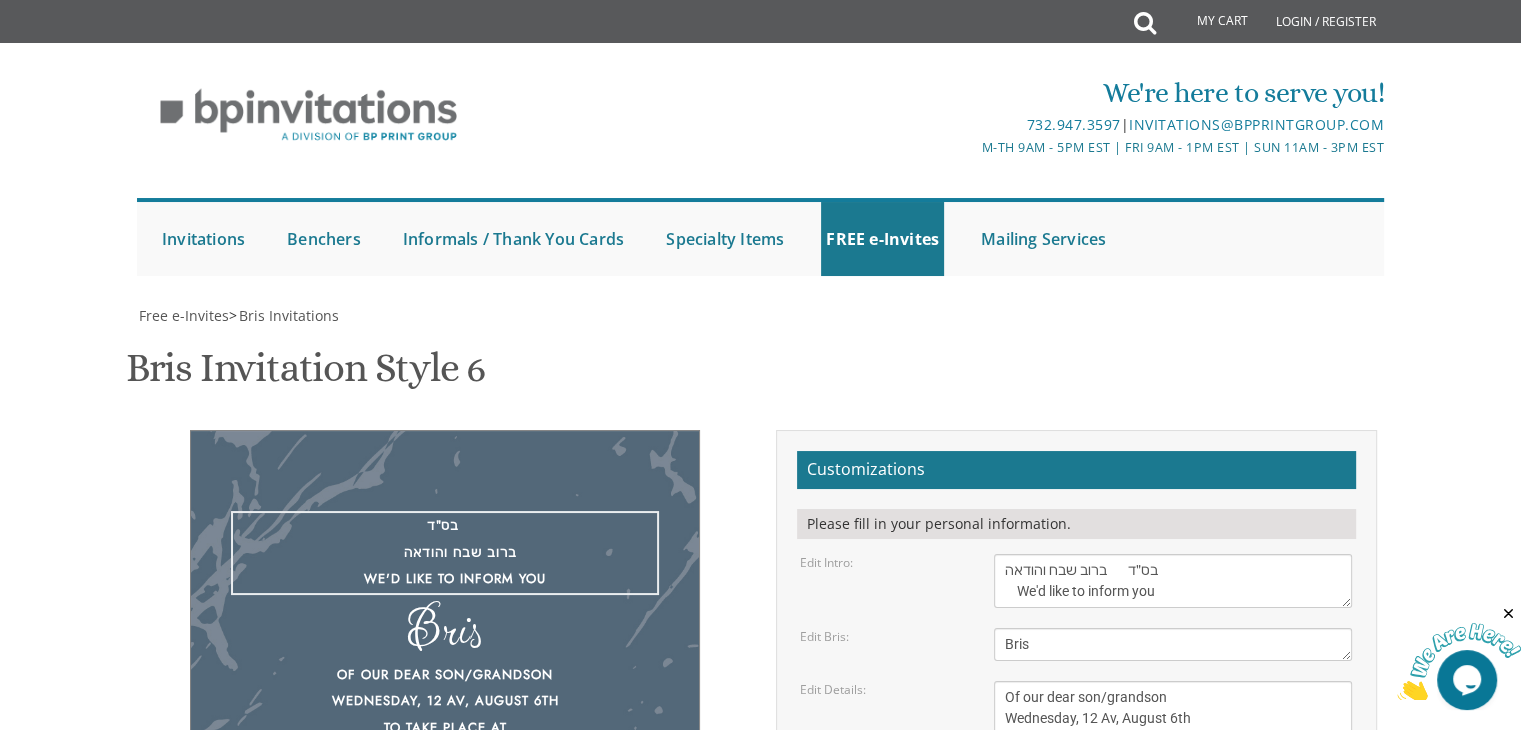 click on "Bris" at bounding box center [1173, 644] 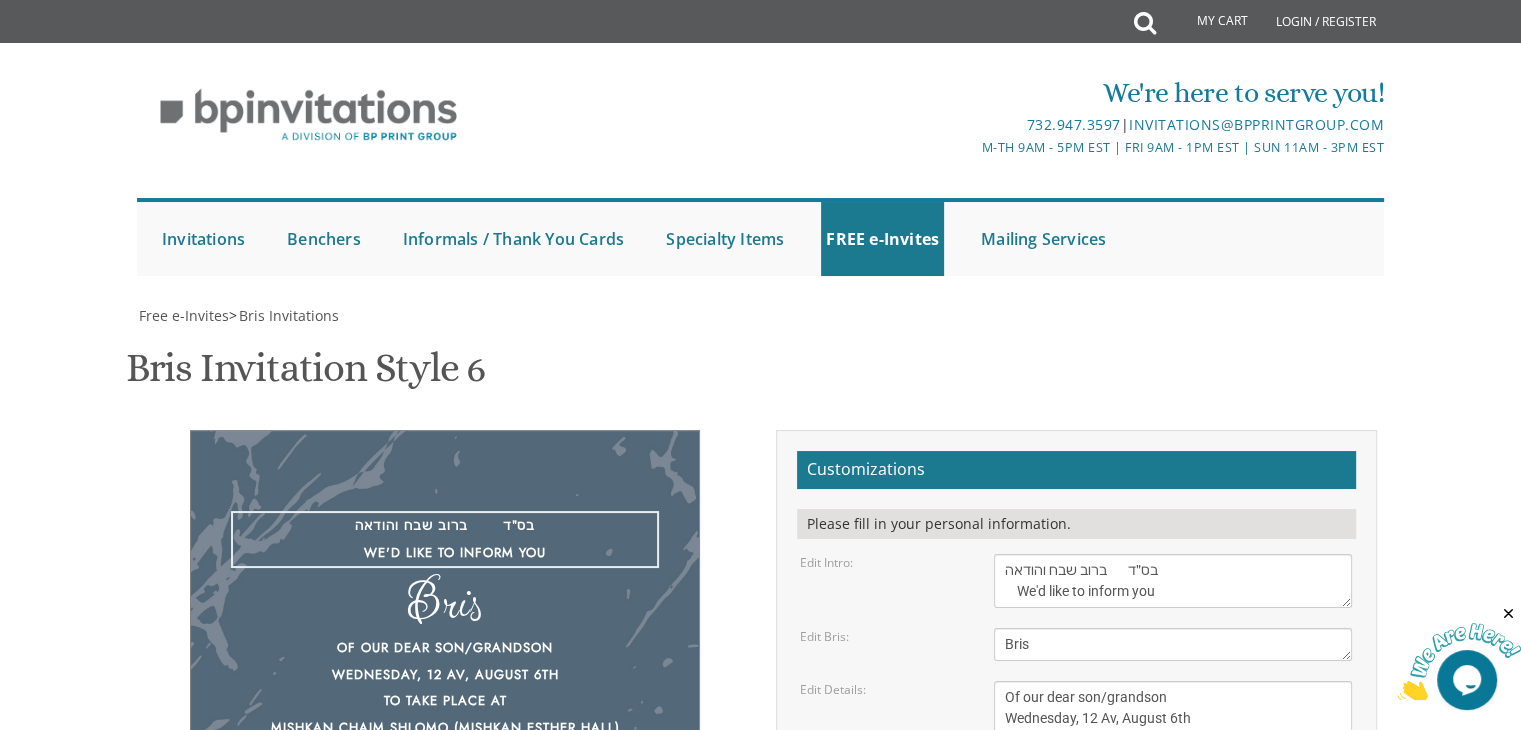 click on "With gratitude to Hashem
We’d like to inform you of the" at bounding box center [1173, 581] 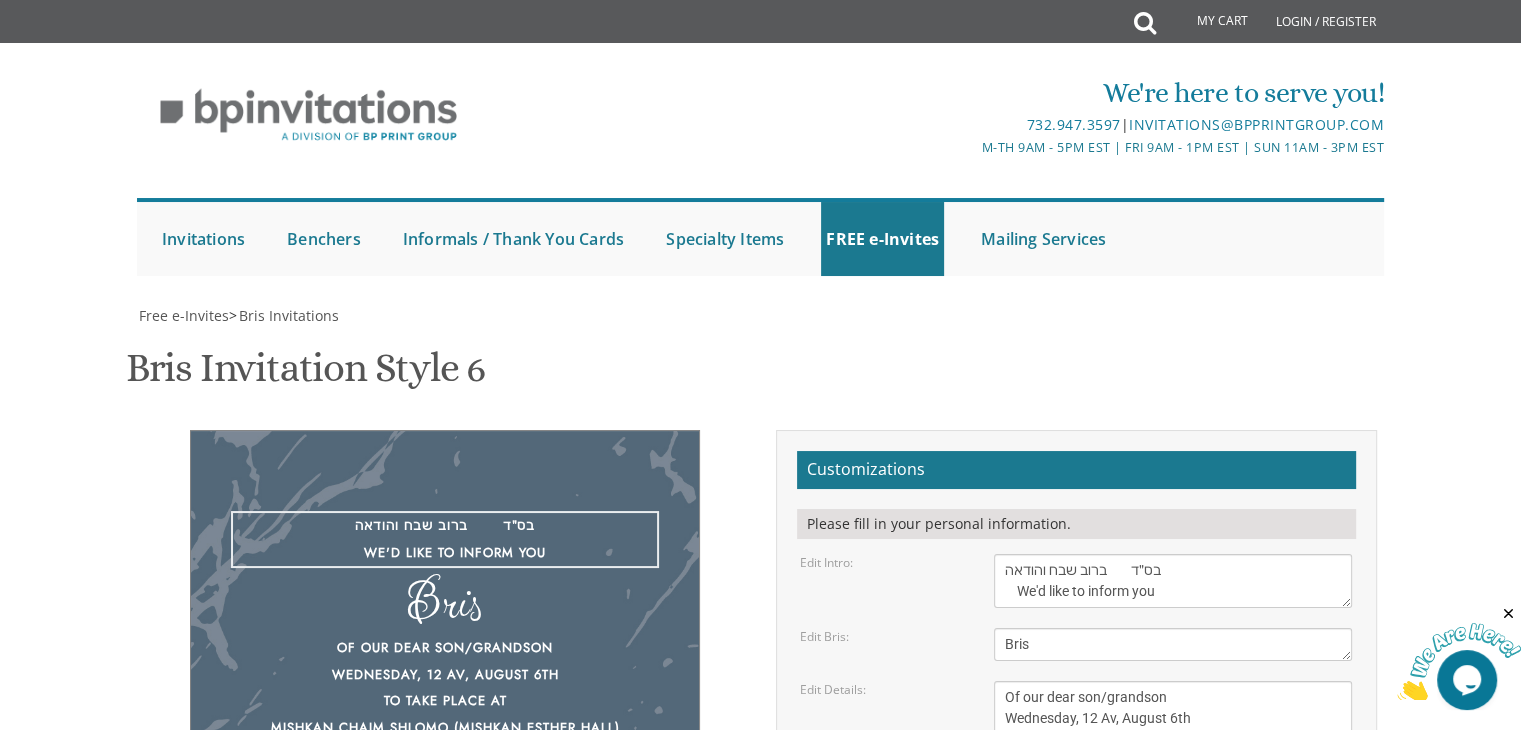 click on "With gratitude to Hashem
We’d like to inform you of the" at bounding box center (1173, 581) 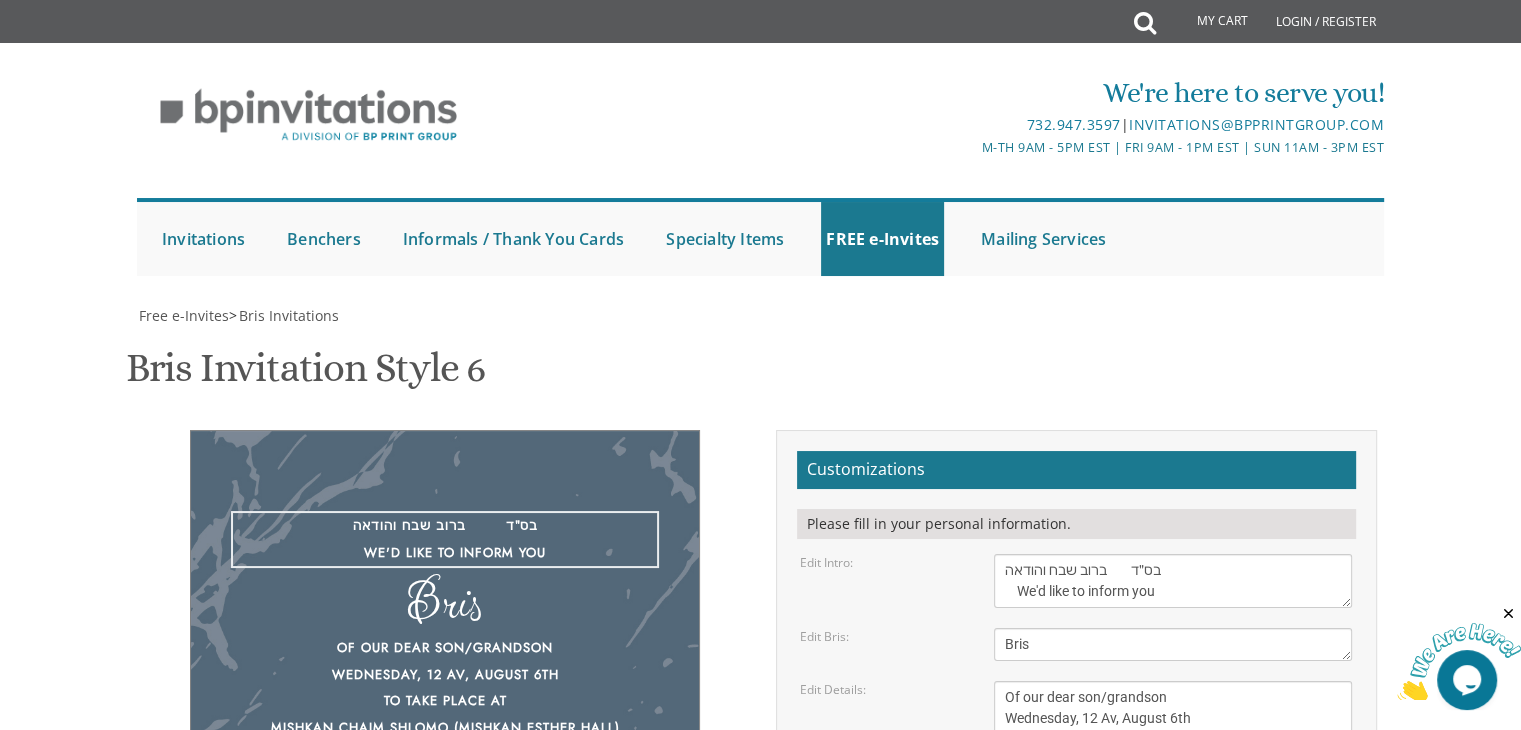 drag, startPoint x: 1188, startPoint y: 293, endPoint x: 1007, endPoint y: 245, distance: 187.25652 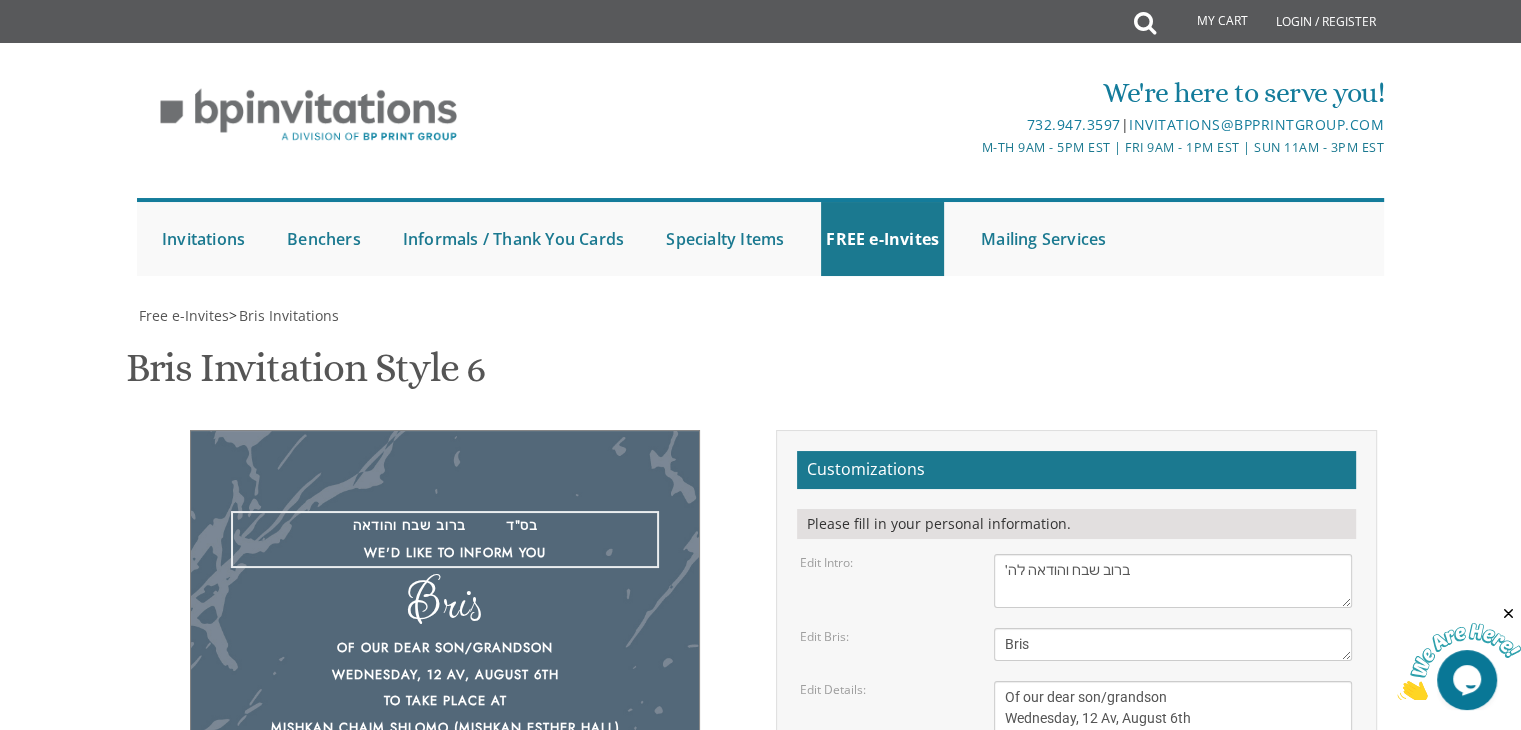 type on "ברוב שבח והודאה לה׳" 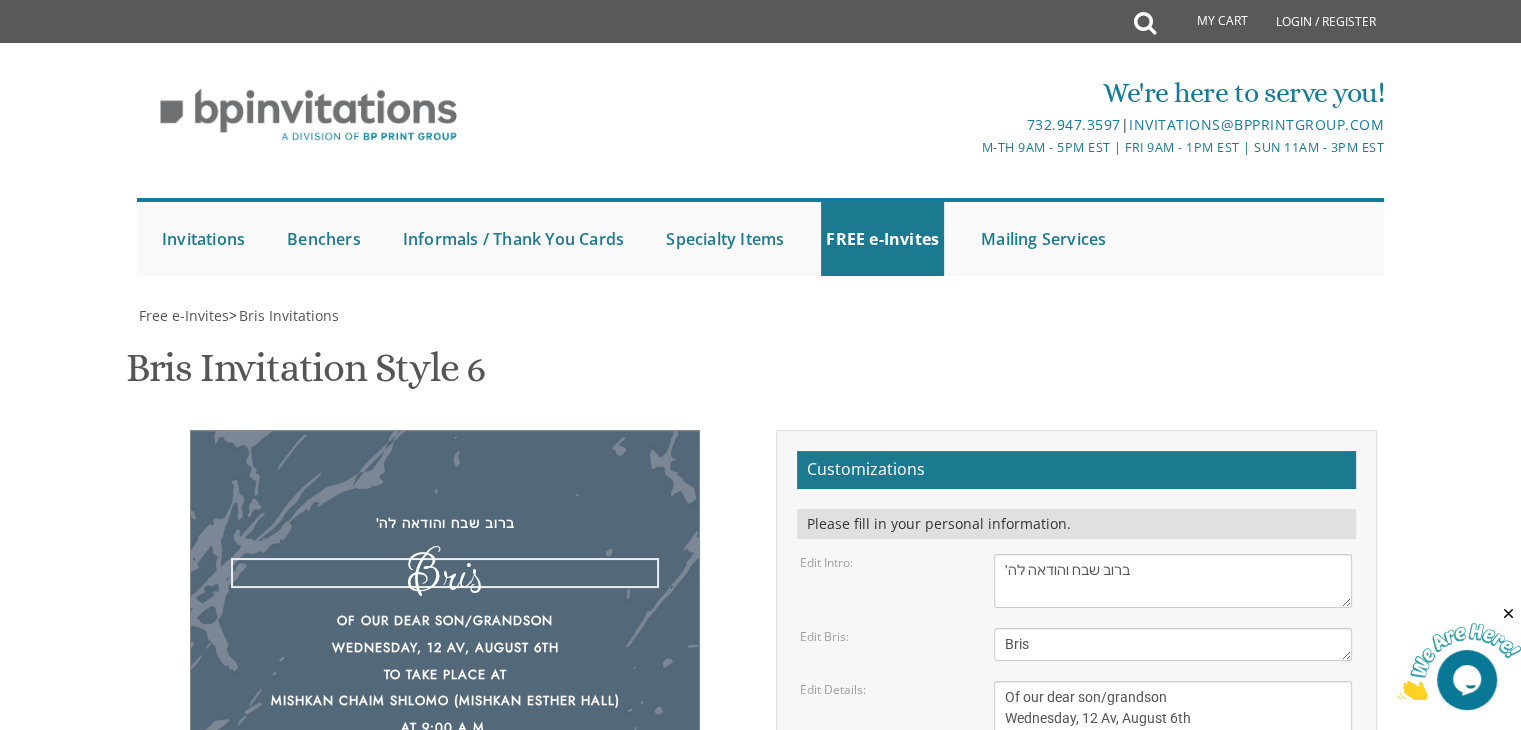 scroll, scrollTop: 326, scrollLeft: 0, axis: vertical 